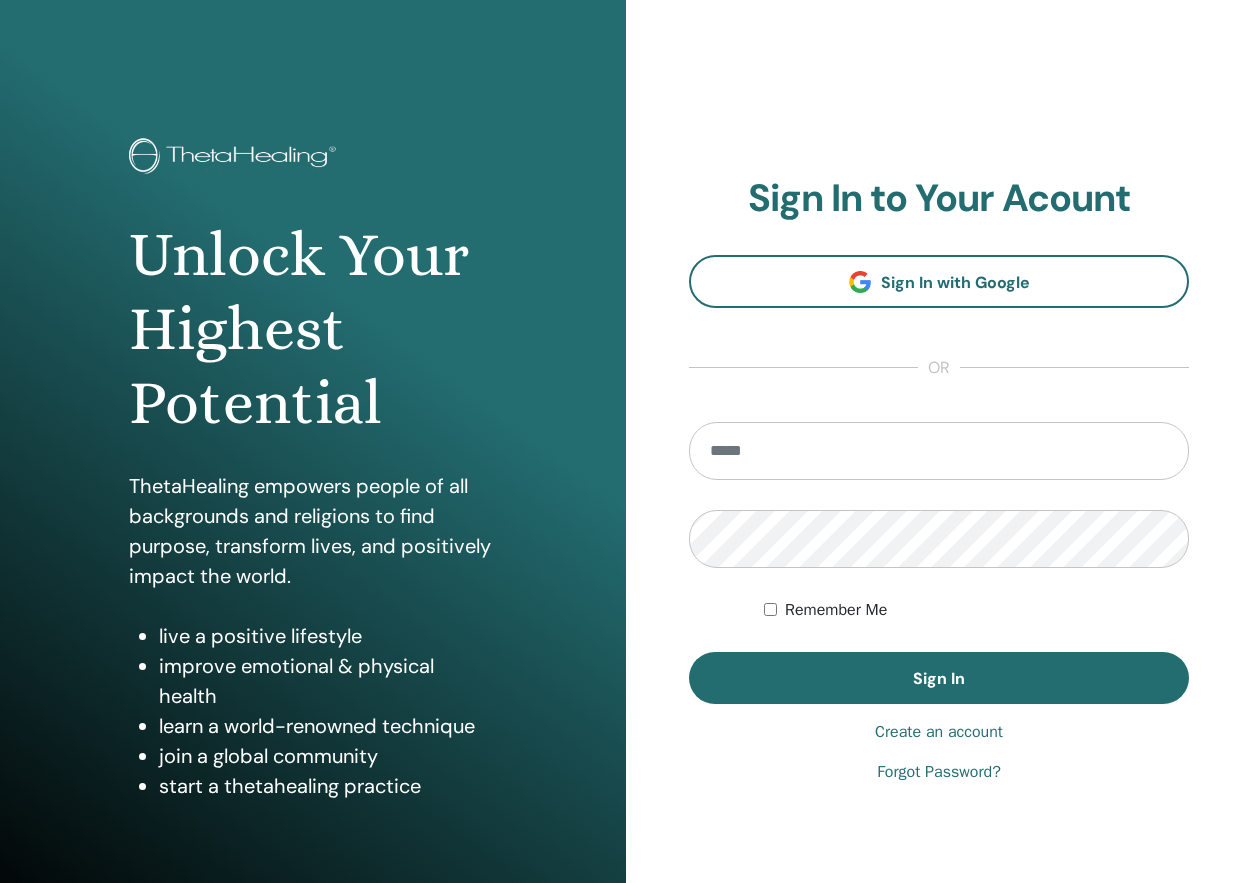 scroll, scrollTop: 0, scrollLeft: 0, axis: both 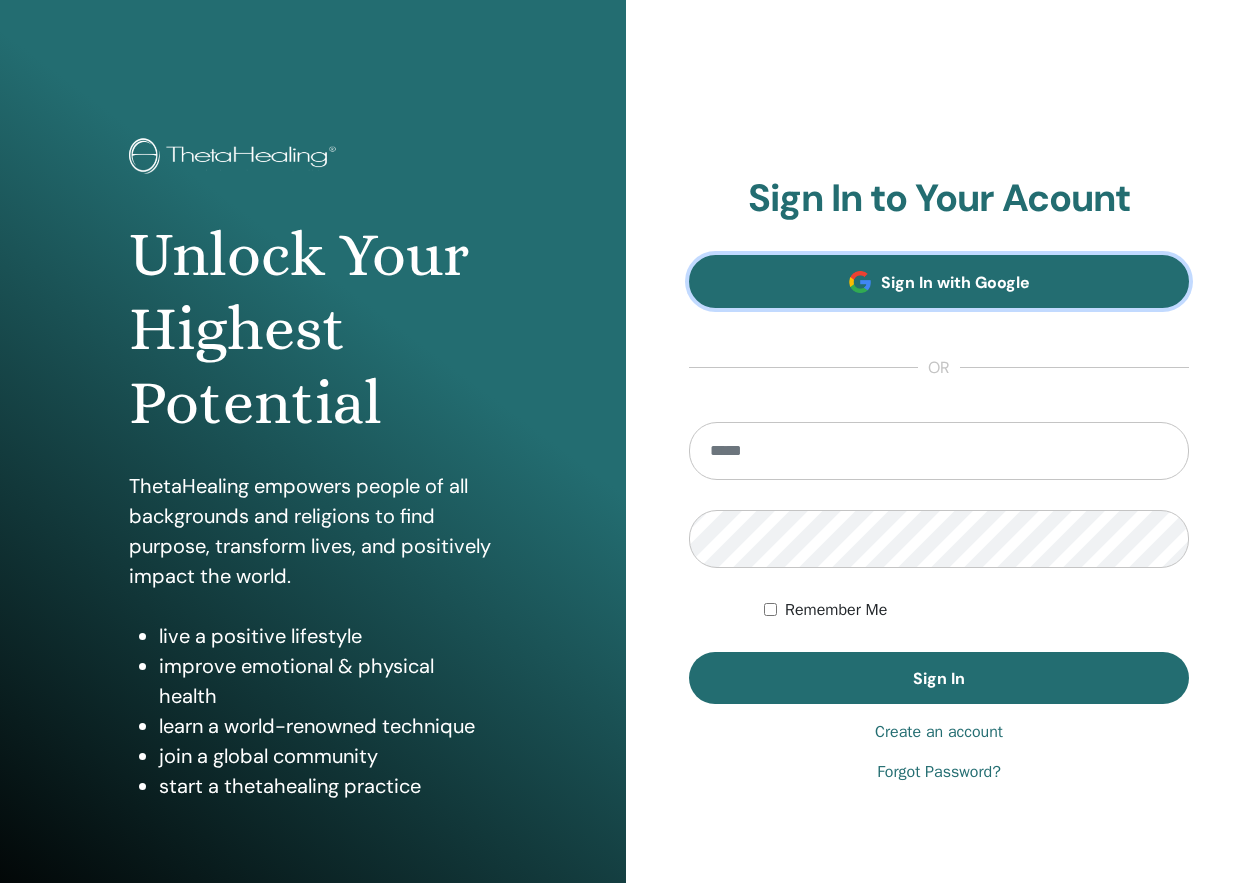 click on "Sign In with Google" at bounding box center [939, 281] 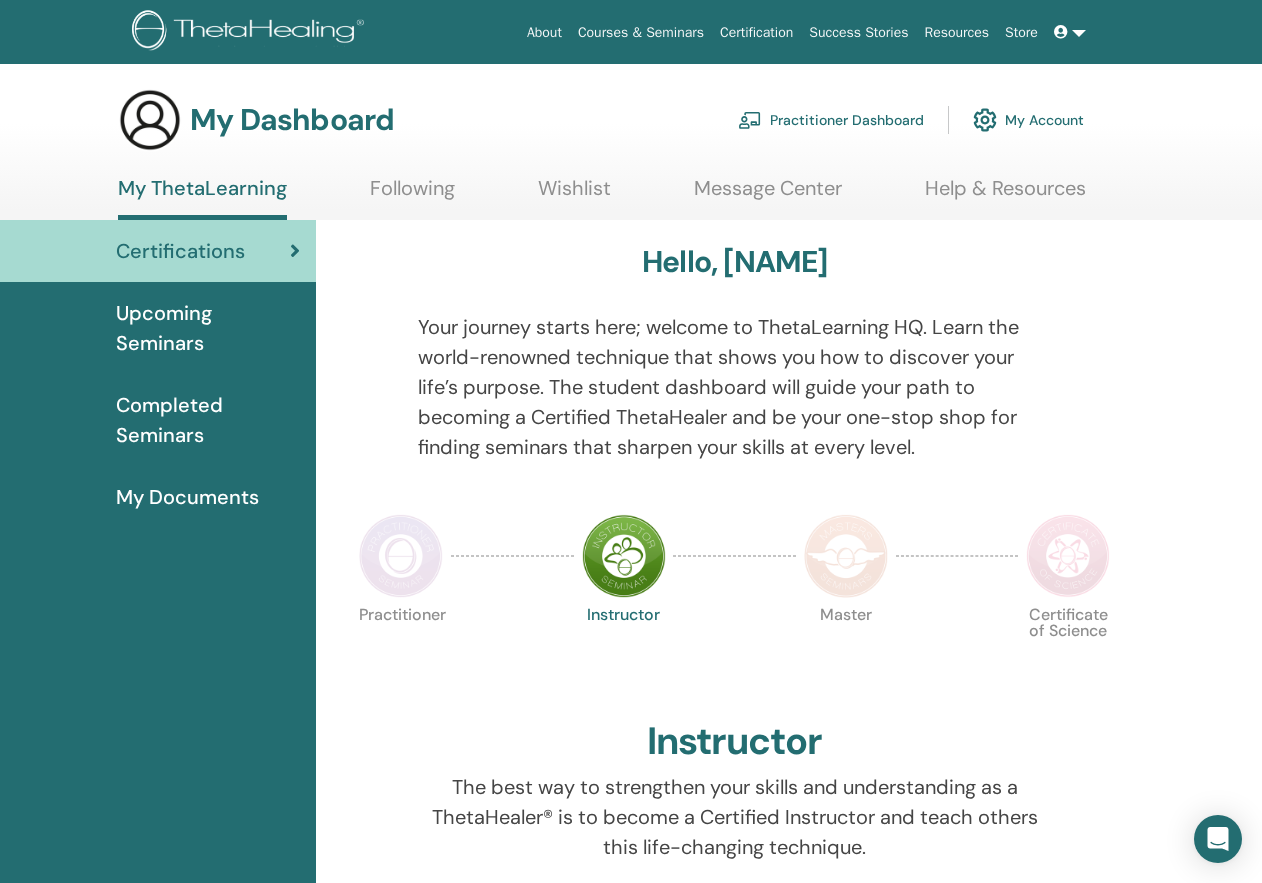 scroll, scrollTop: 0, scrollLeft: 0, axis: both 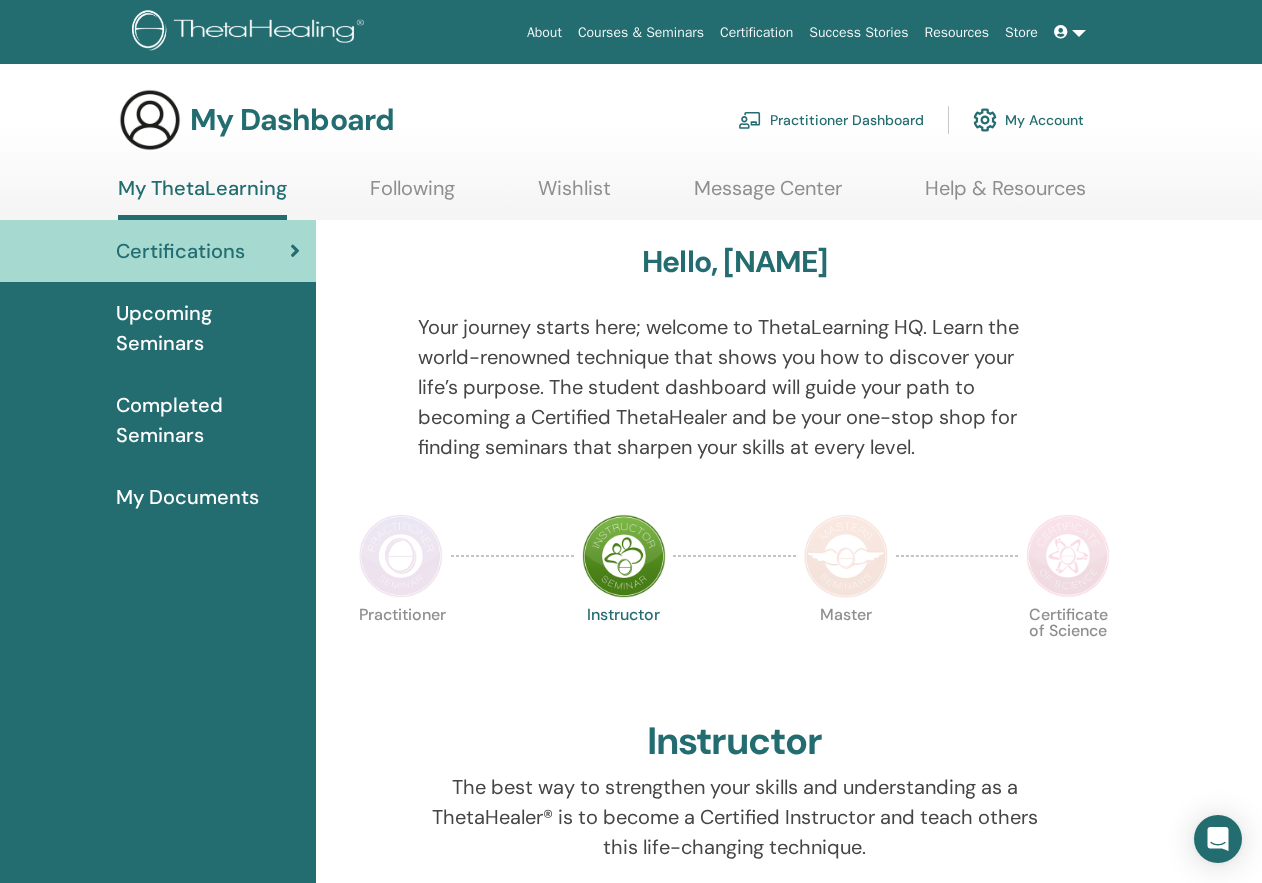click on "Wishlist" at bounding box center [574, 195] 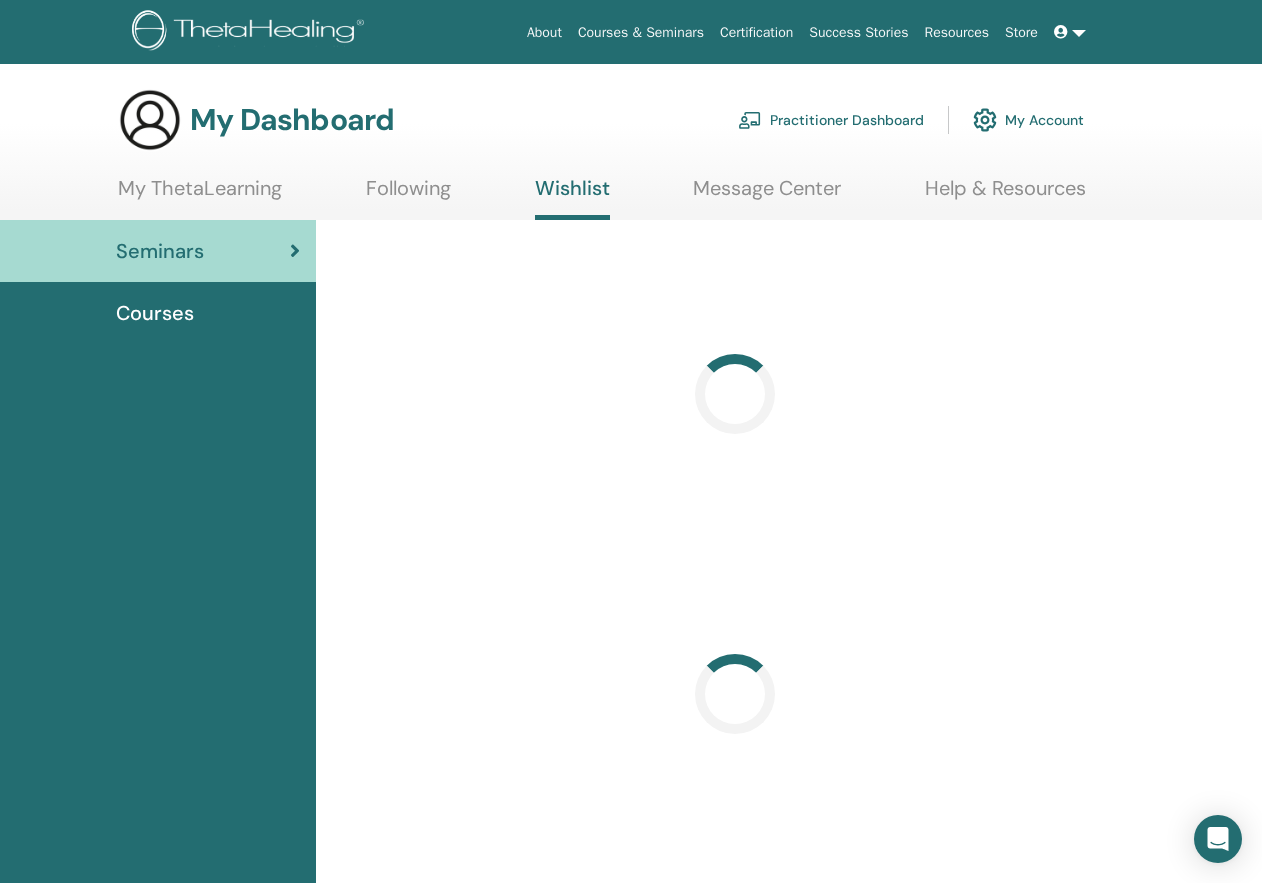 scroll, scrollTop: 0, scrollLeft: 0, axis: both 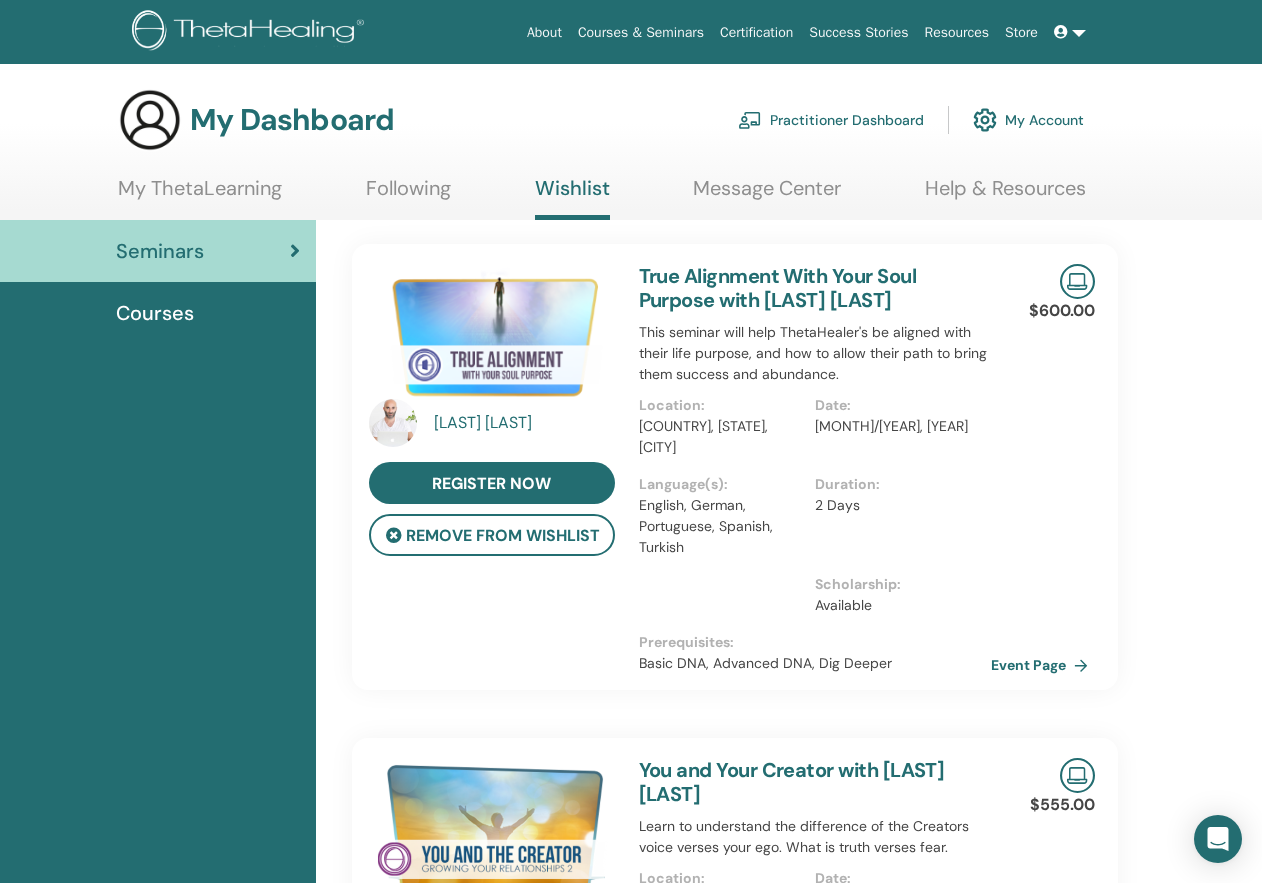 click on "Message Center" at bounding box center [767, 195] 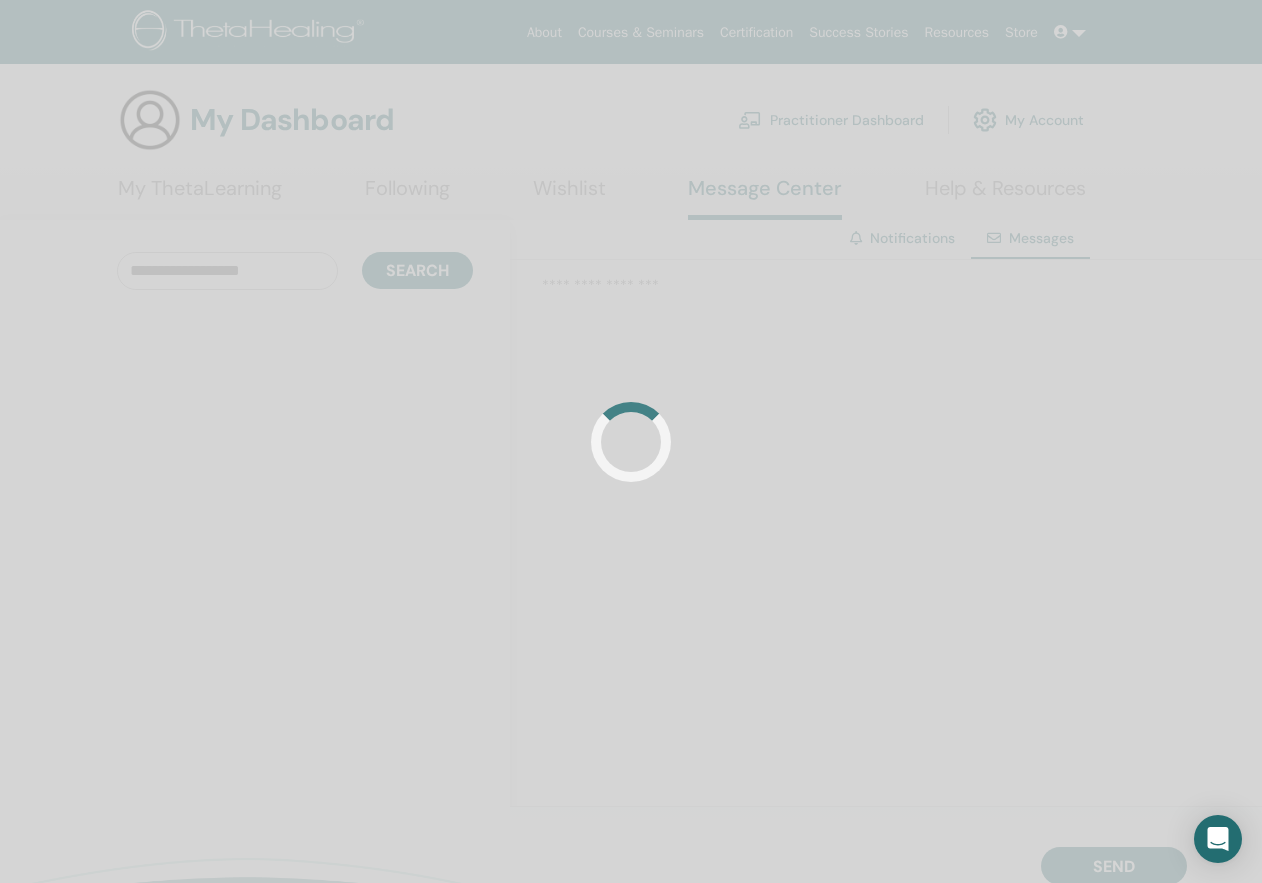 scroll, scrollTop: 0, scrollLeft: 0, axis: both 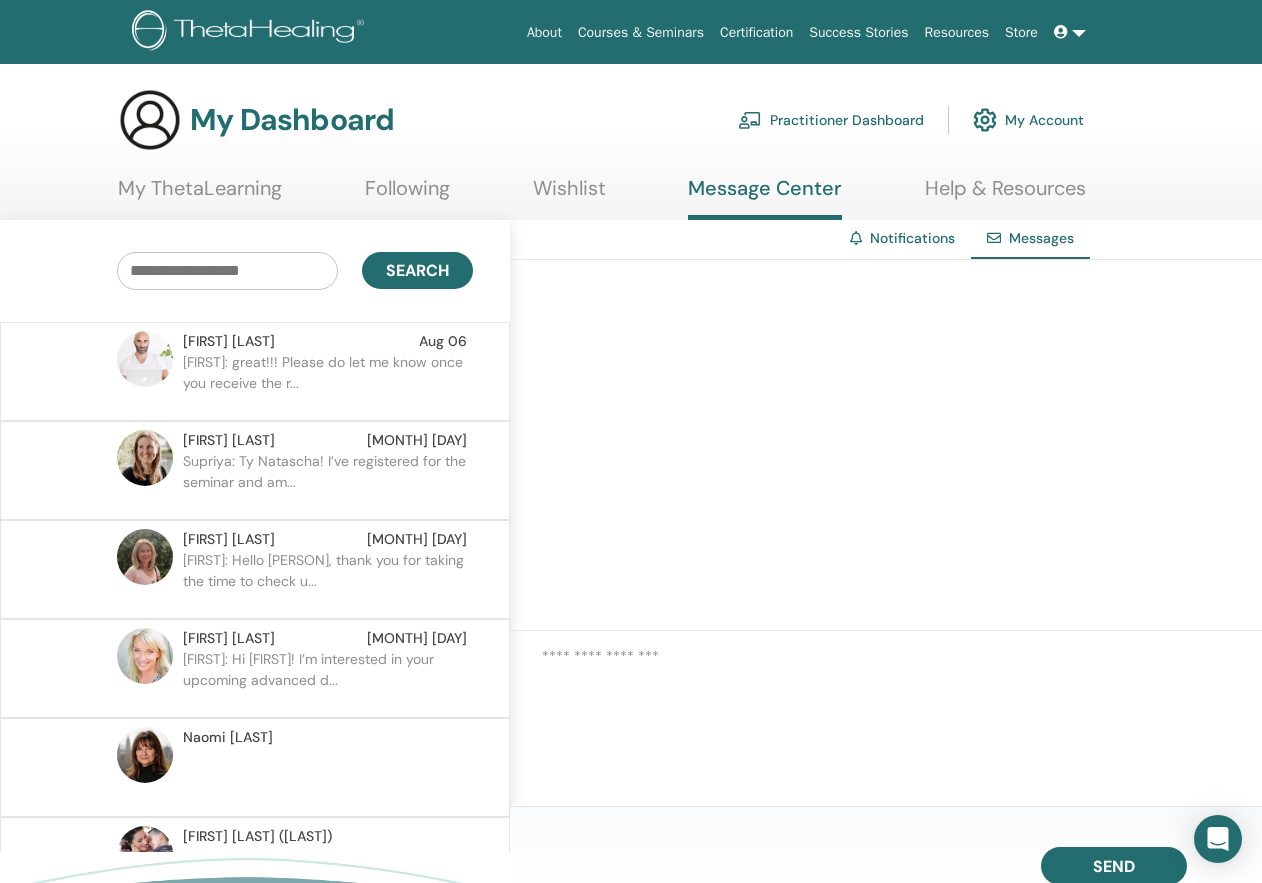 click on "[FIRST]: great!!! Please do let me know once you receive the r..." at bounding box center (328, 382) 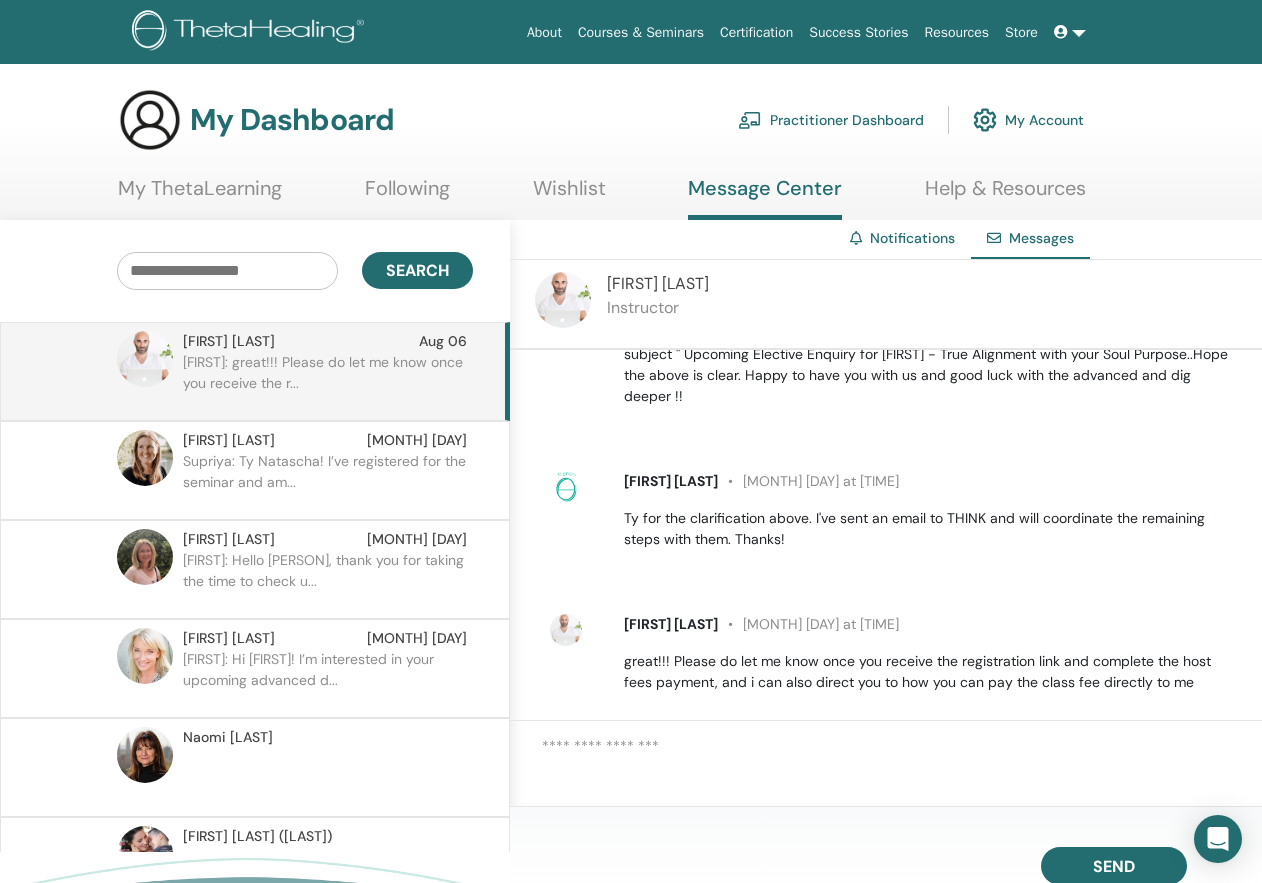 scroll, scrollTop: 735, scrollLeft: 0, axis: vertical 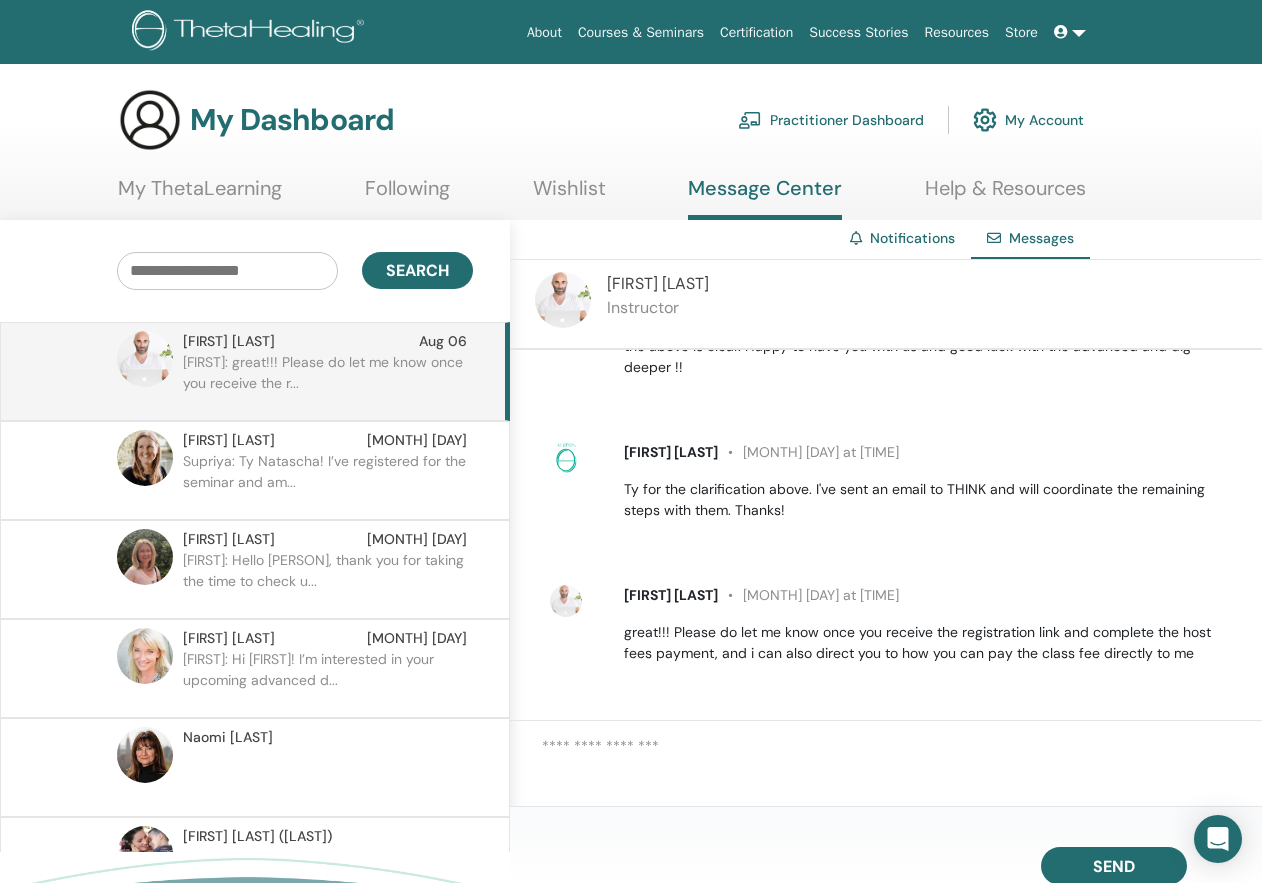 click at bounding box center [902, 765] 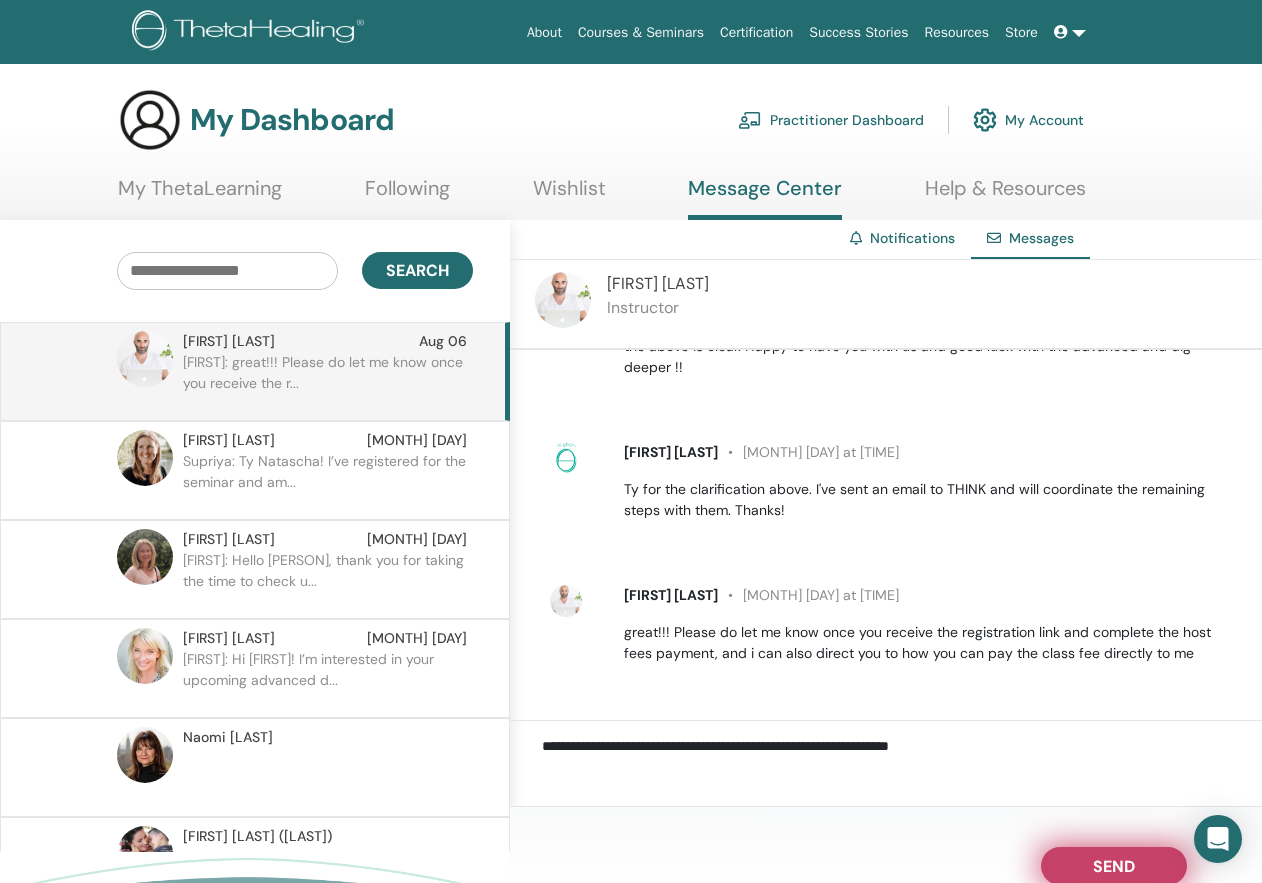 type on "**********" 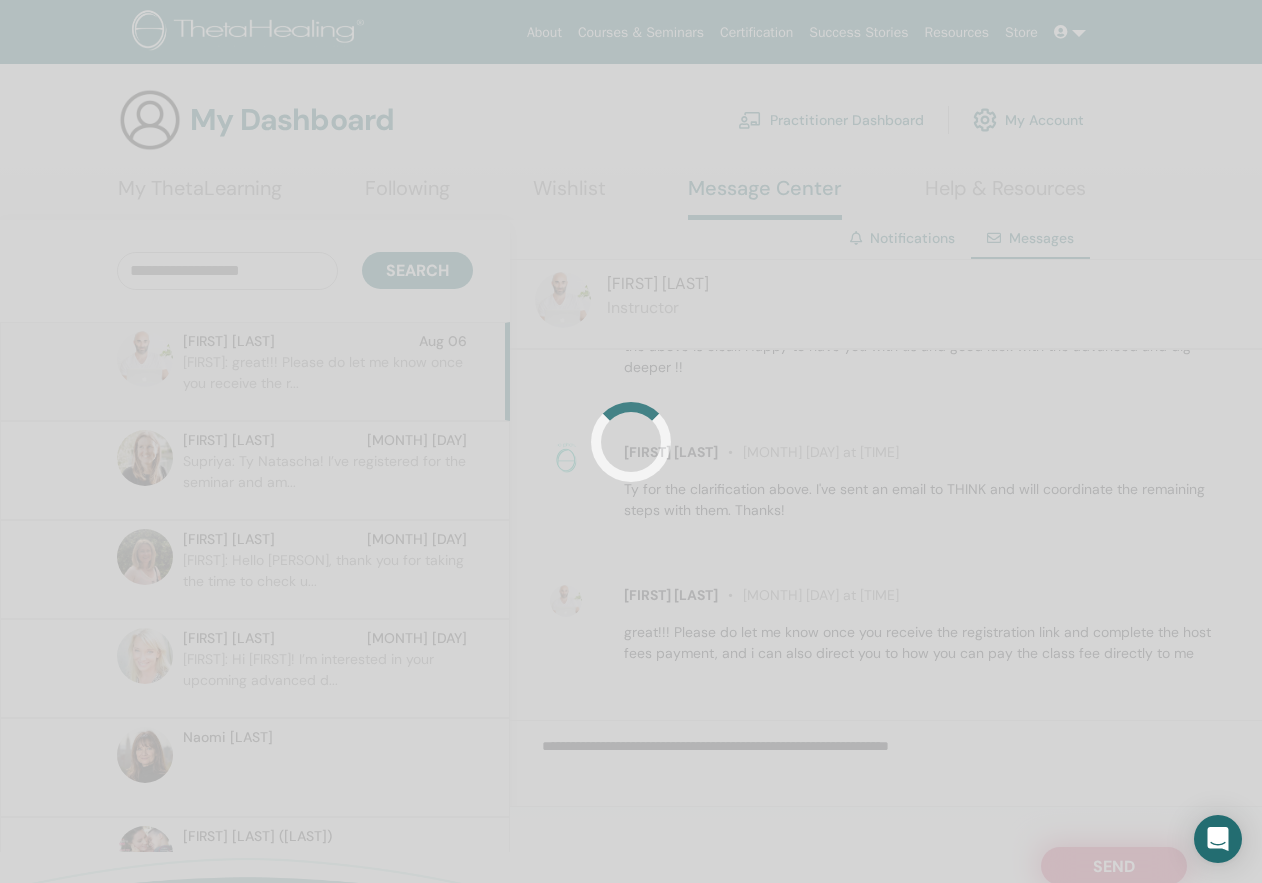 type 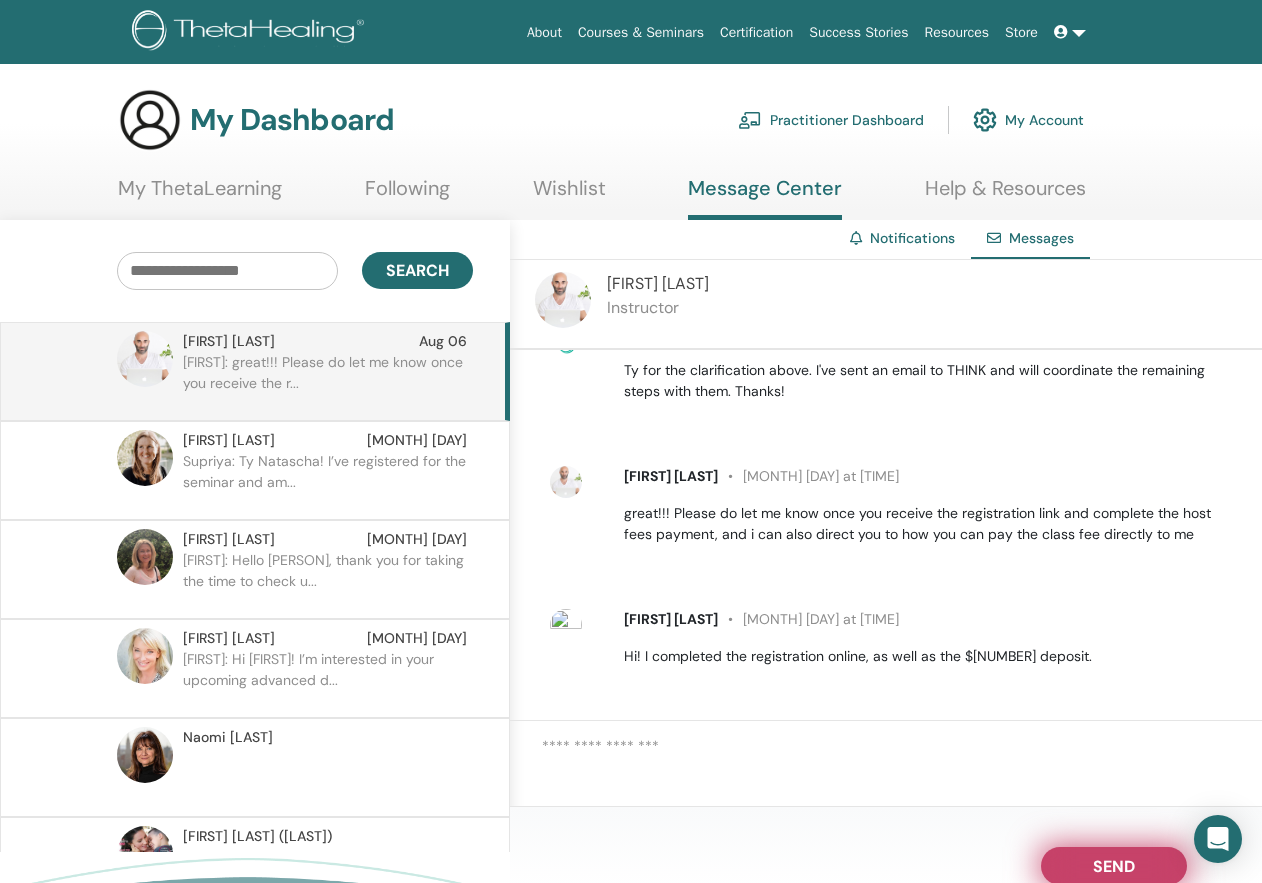 scroll, scrollTop: 857, scrollLeft: 0, axis: vertical 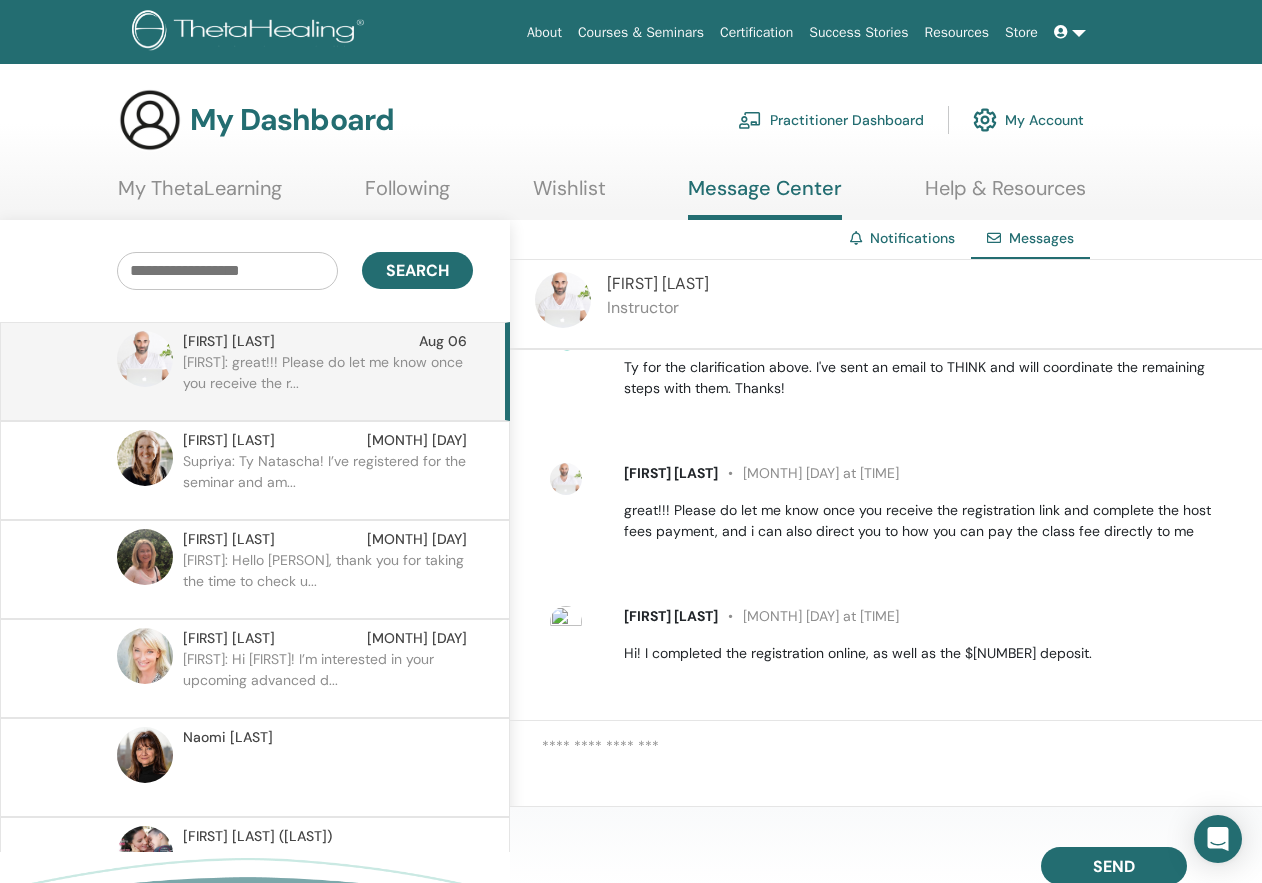 click on "My Dashboard
Practitioner Dashboard
My Account
My ThetaLearning
Following
Wishlist" at bounding box center (631, 154) 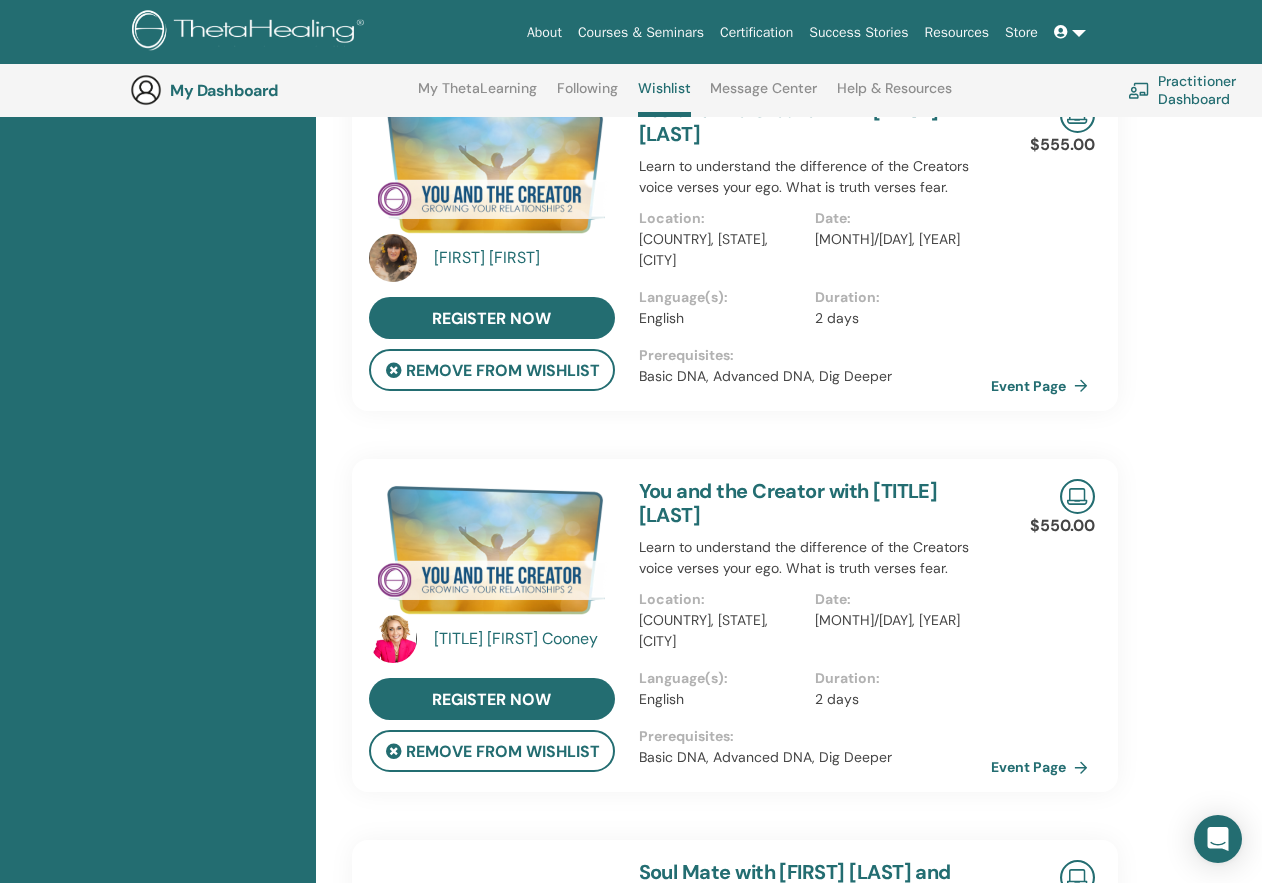 scroll, scrollTop: 0, scrollLeft: 0, axis: both 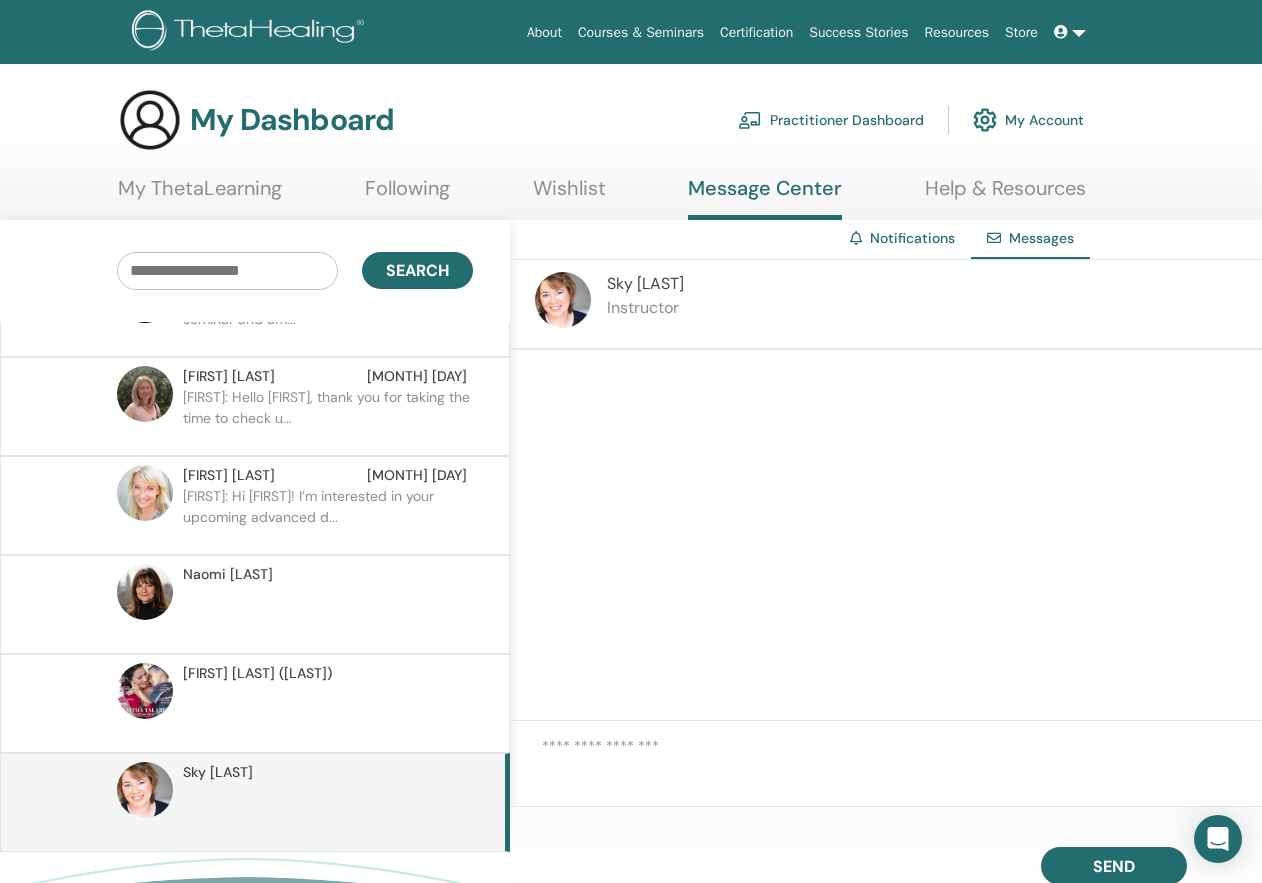 click at bounding box center (902, 765) 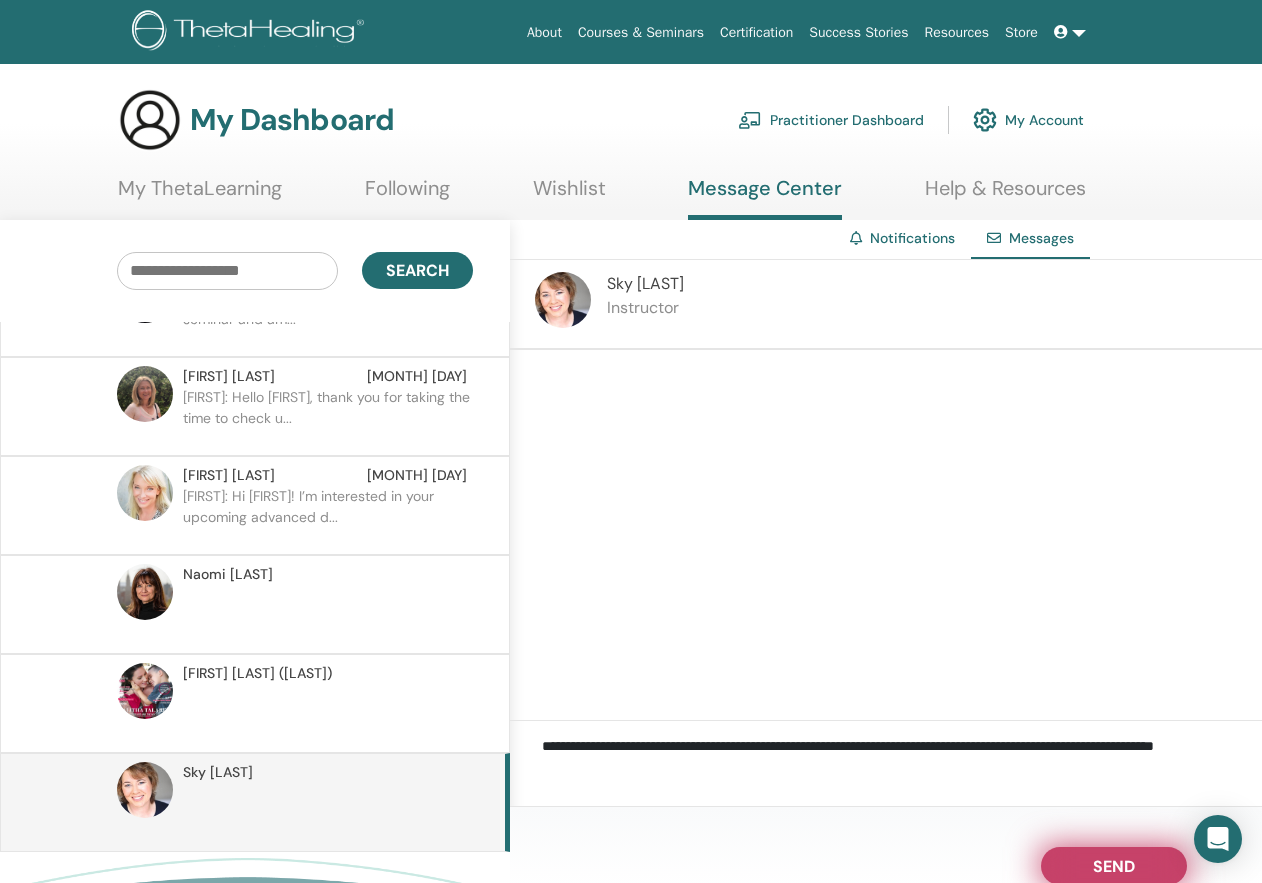 type on "**********" 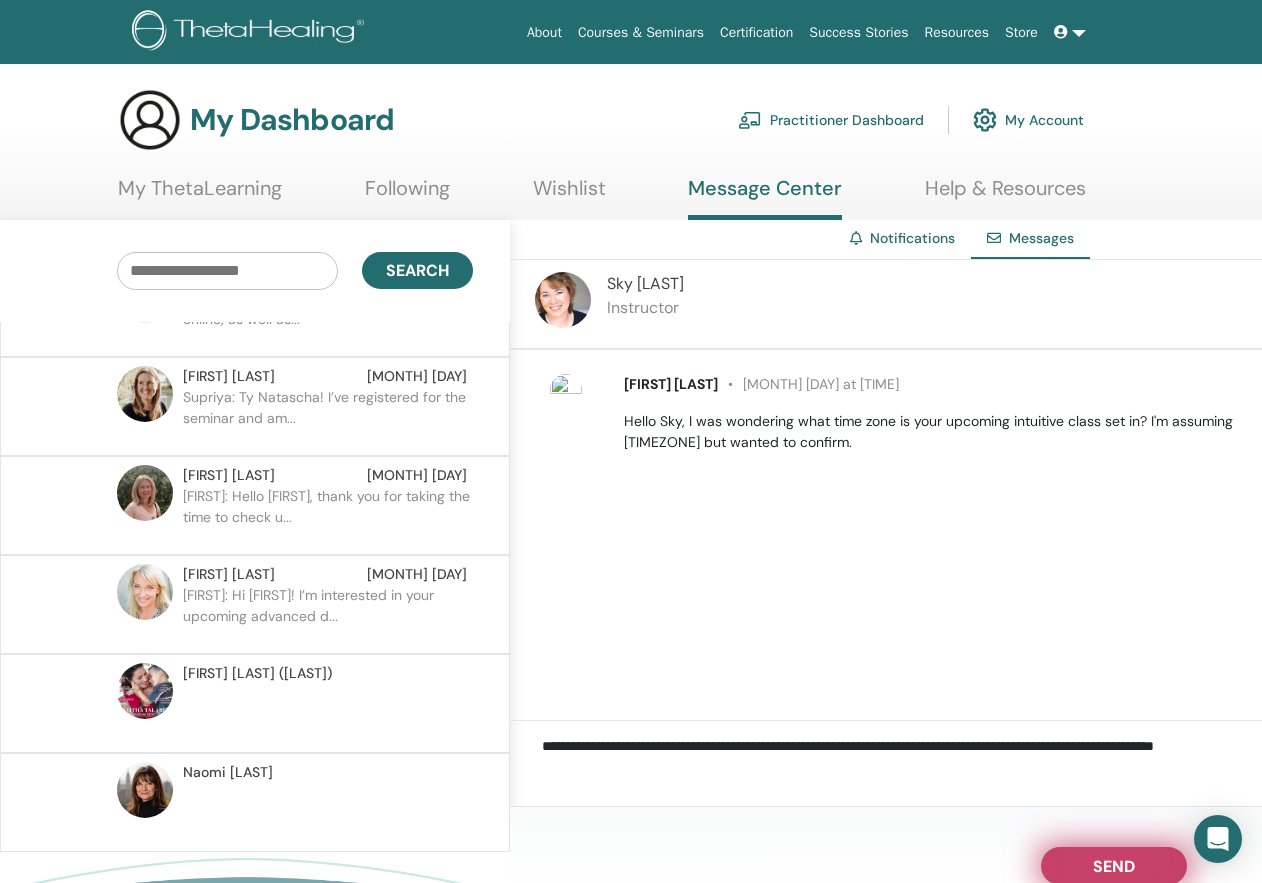 scroll, scrollTop: 0, scrollLeft: 0, axis: both 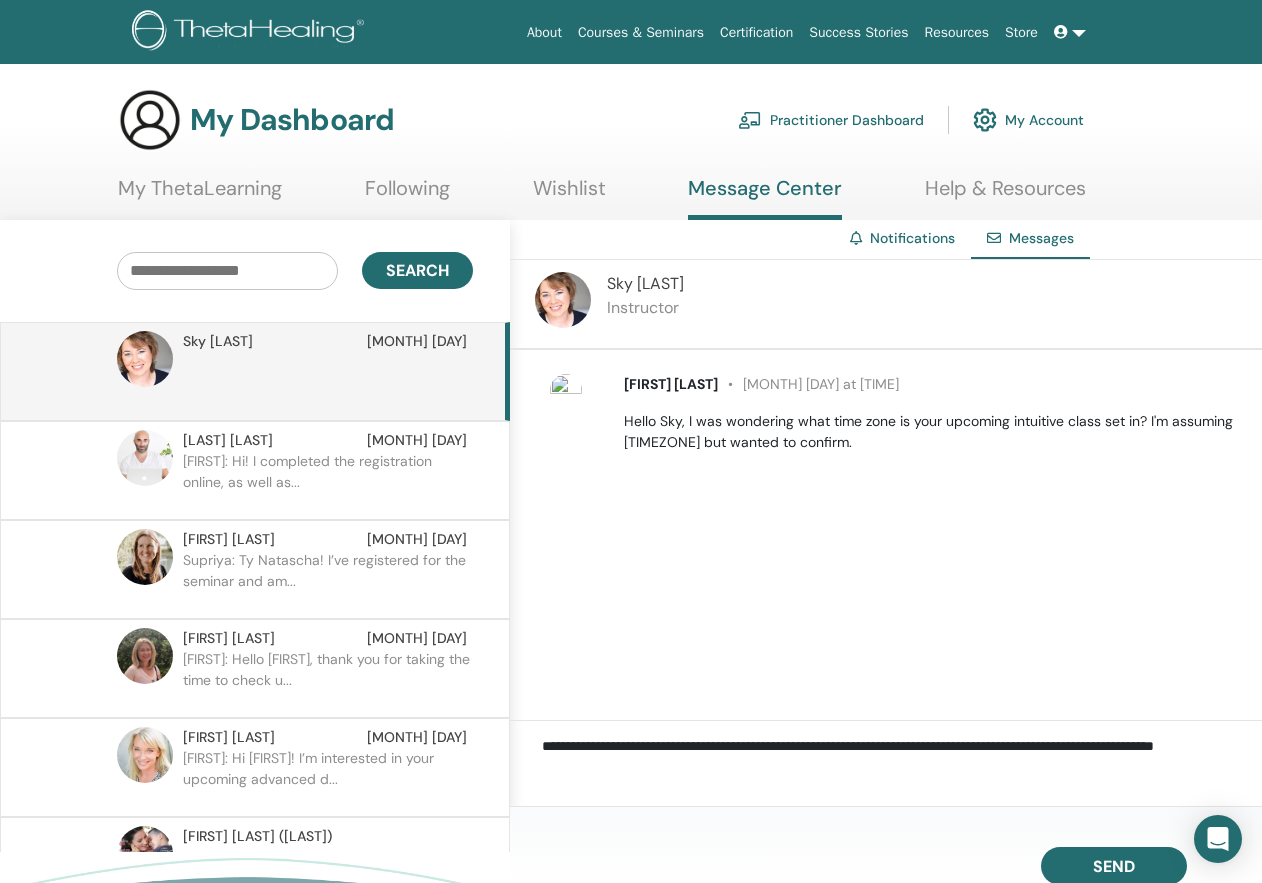 click on "My Account" at bounding box center (1028, 120) 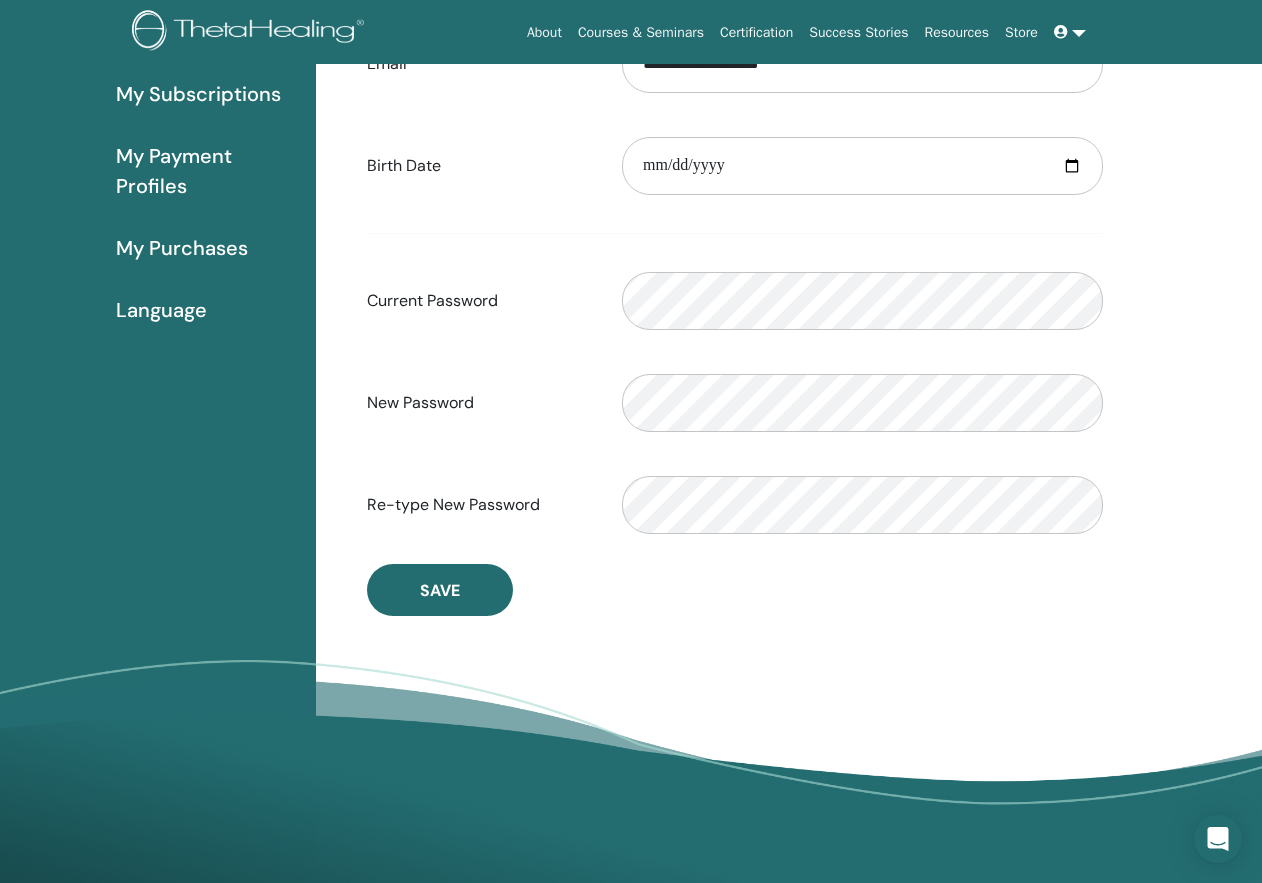 scroll, scrollTop: 0, scrollLeft: 0, axis: both 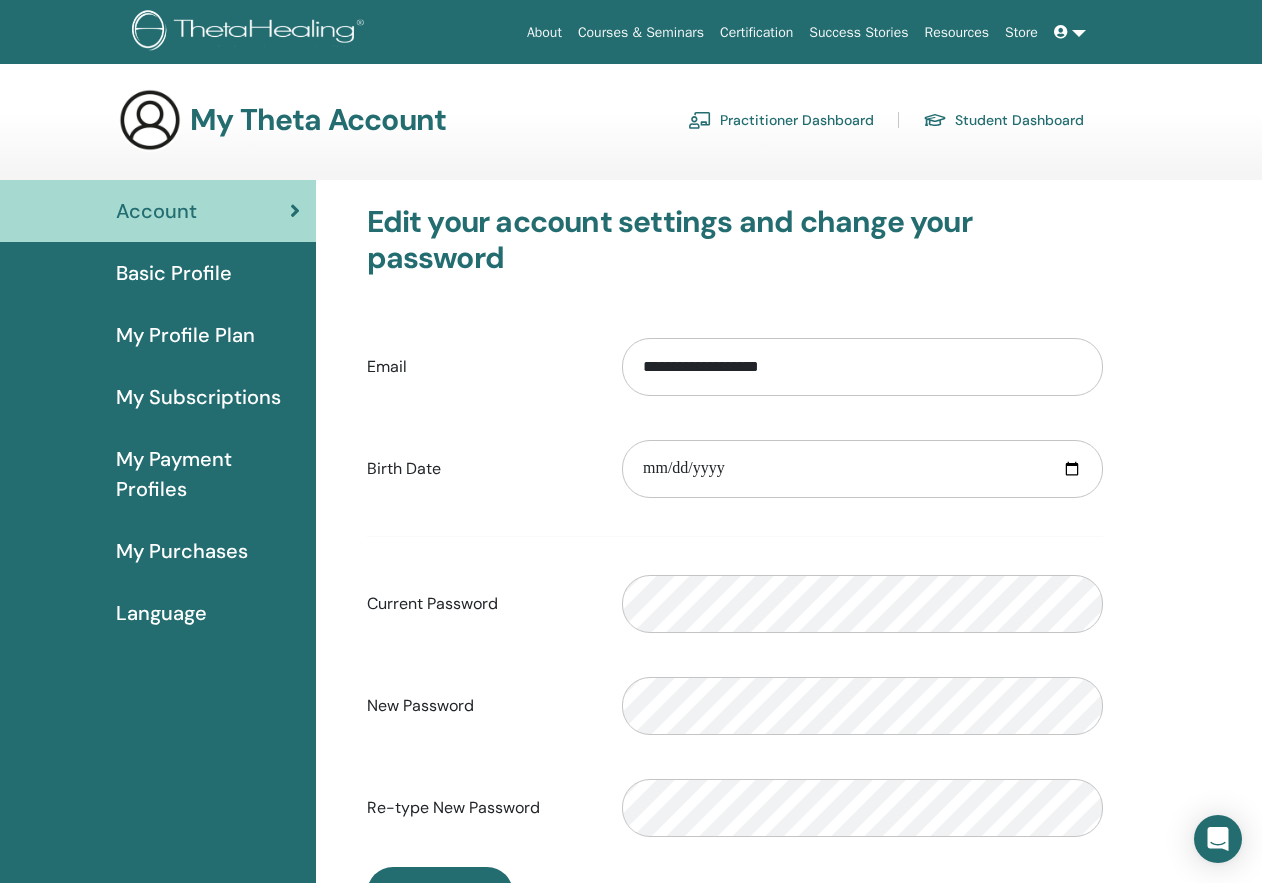 click on "Basic Profile" at bounding box center [158, 273] 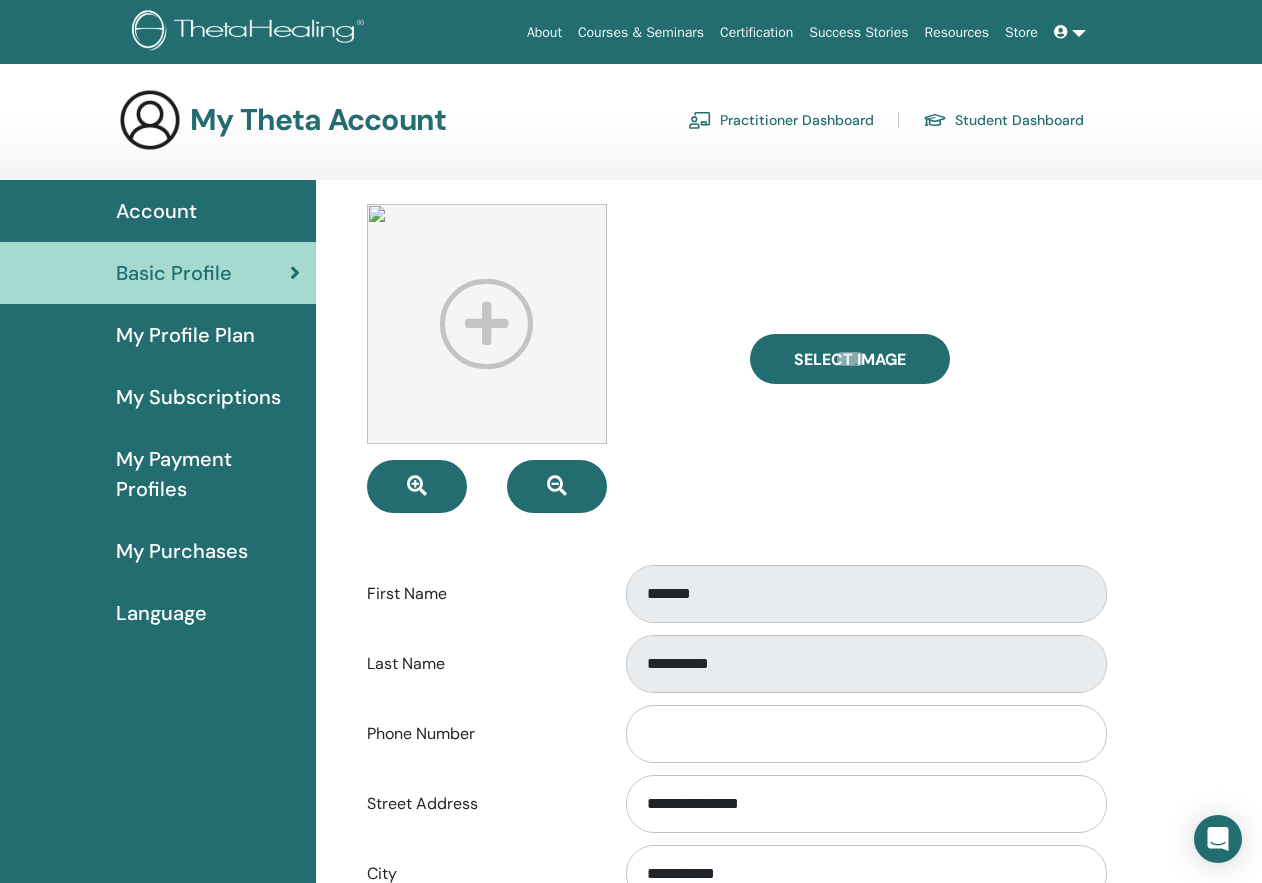 scroll, scrollTop: 0, scrollLeft: 0, axis: both 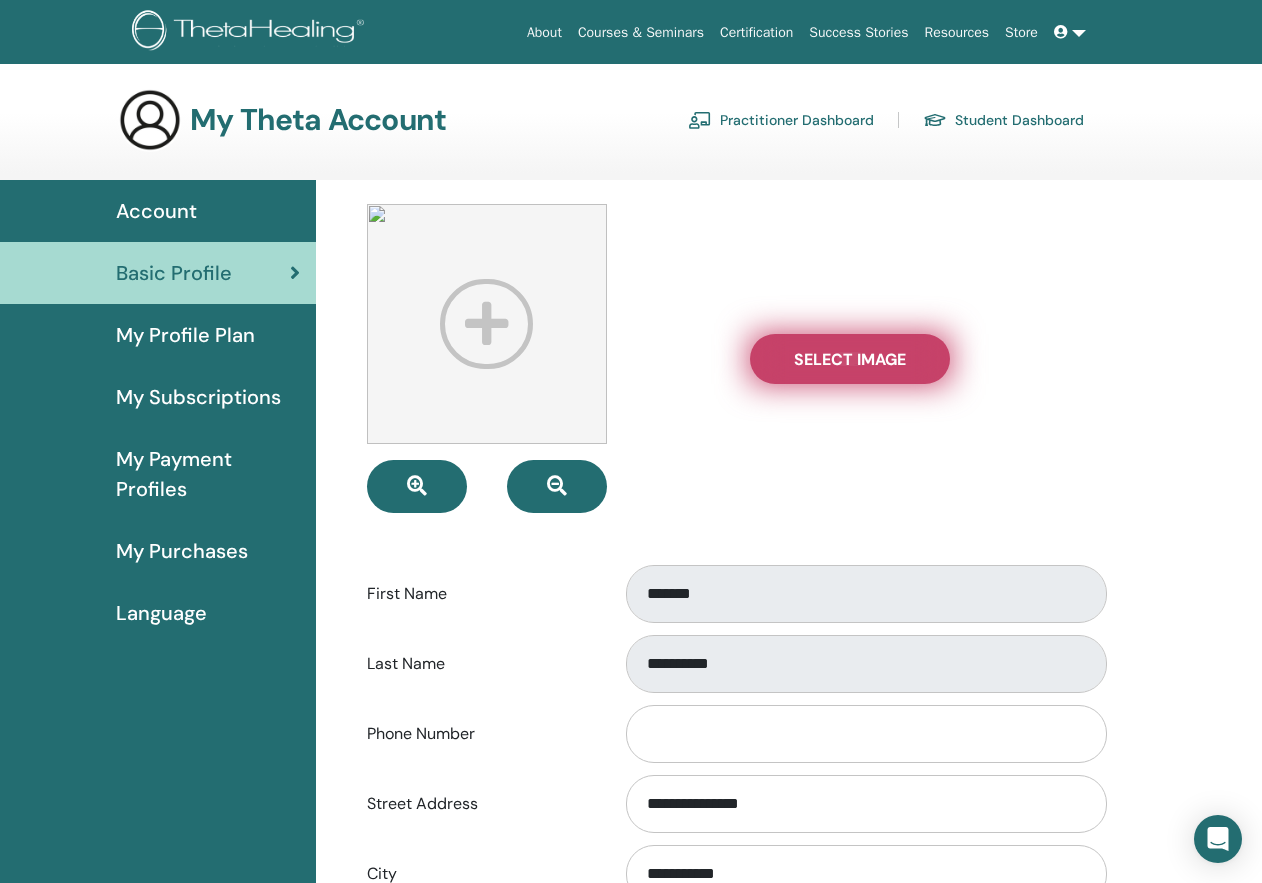 click on "Select Image" at bounding box center [850, 359] 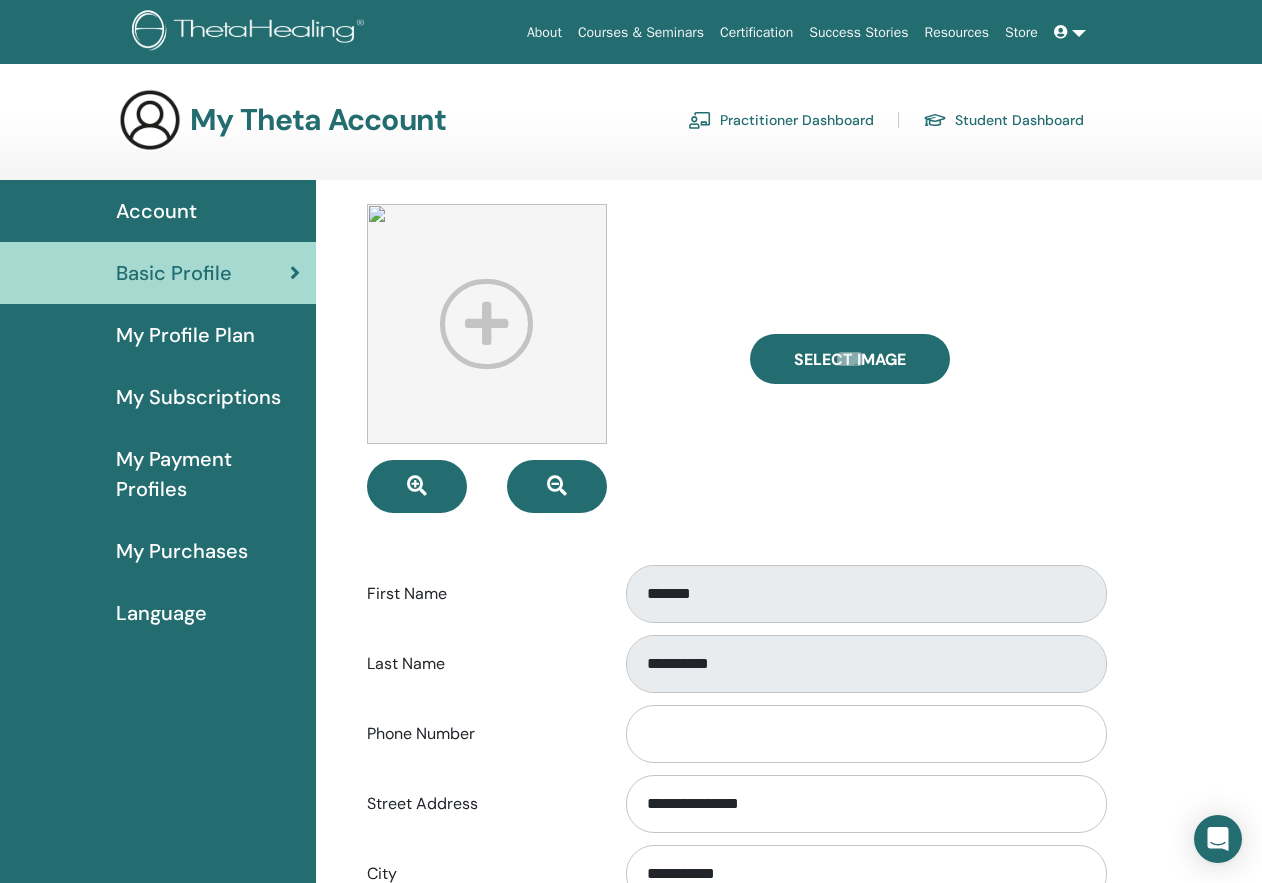 click on "Select Image" at bounding box center (926, 358) 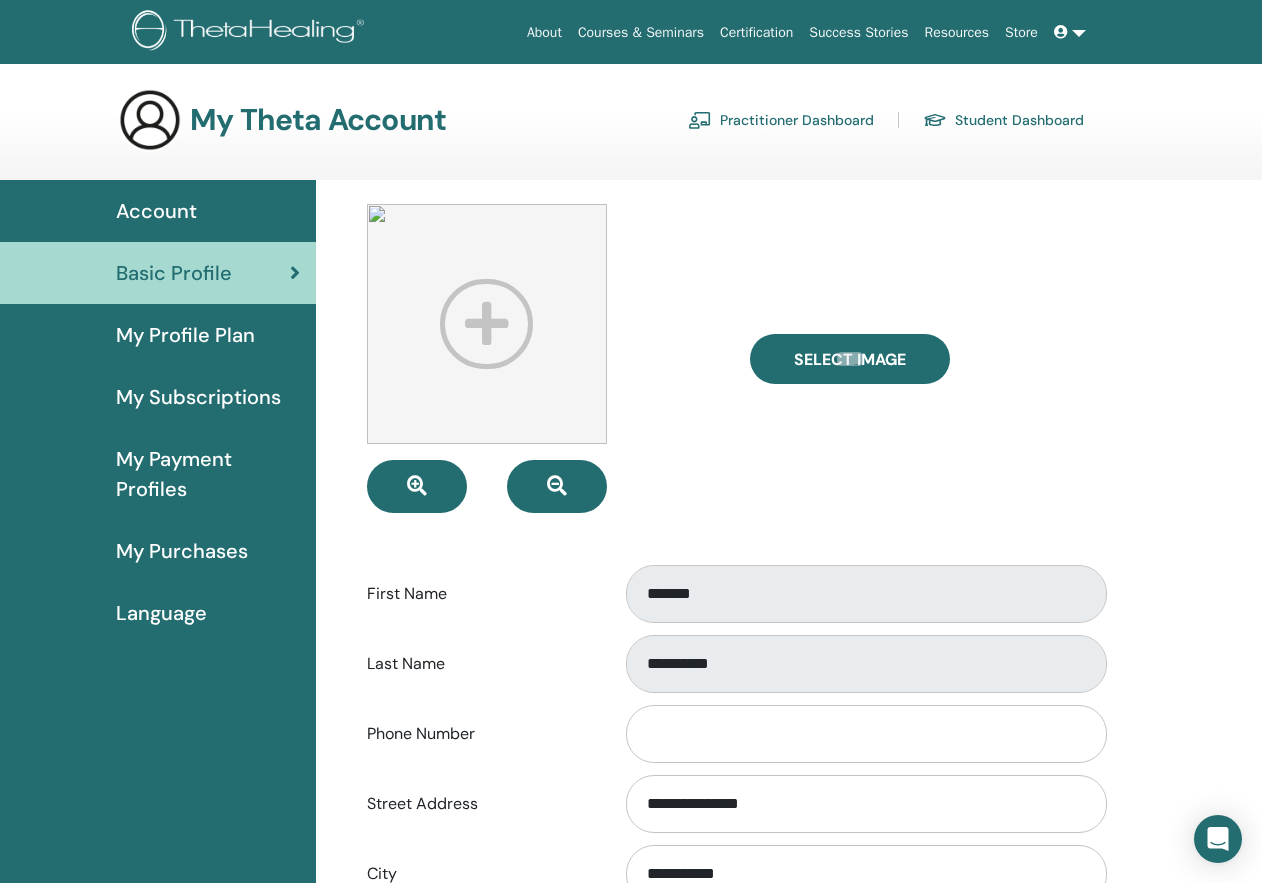 click on "Account" at bounding box center (156, 211) 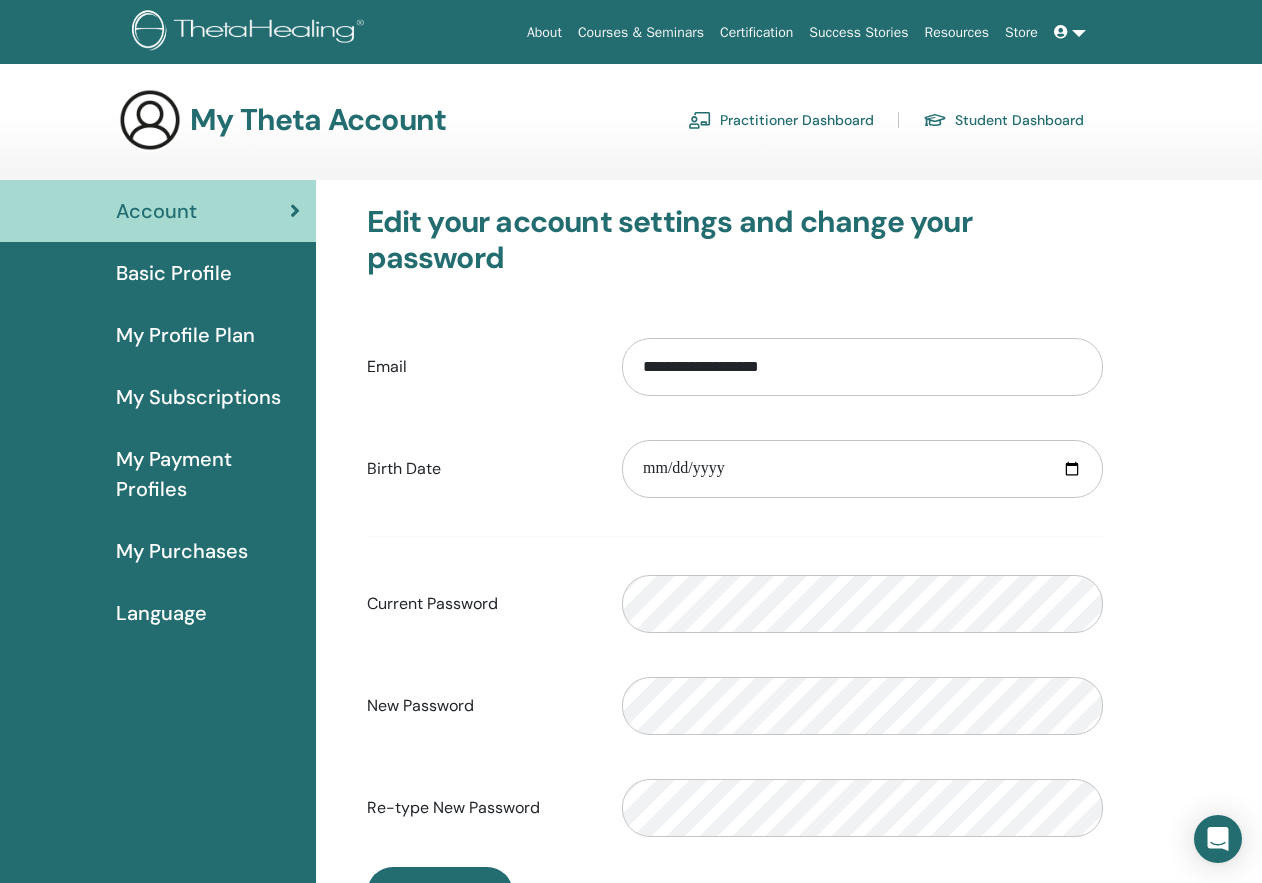 scroll, scrollTop: 0, scrollLeft: 0, axis: both 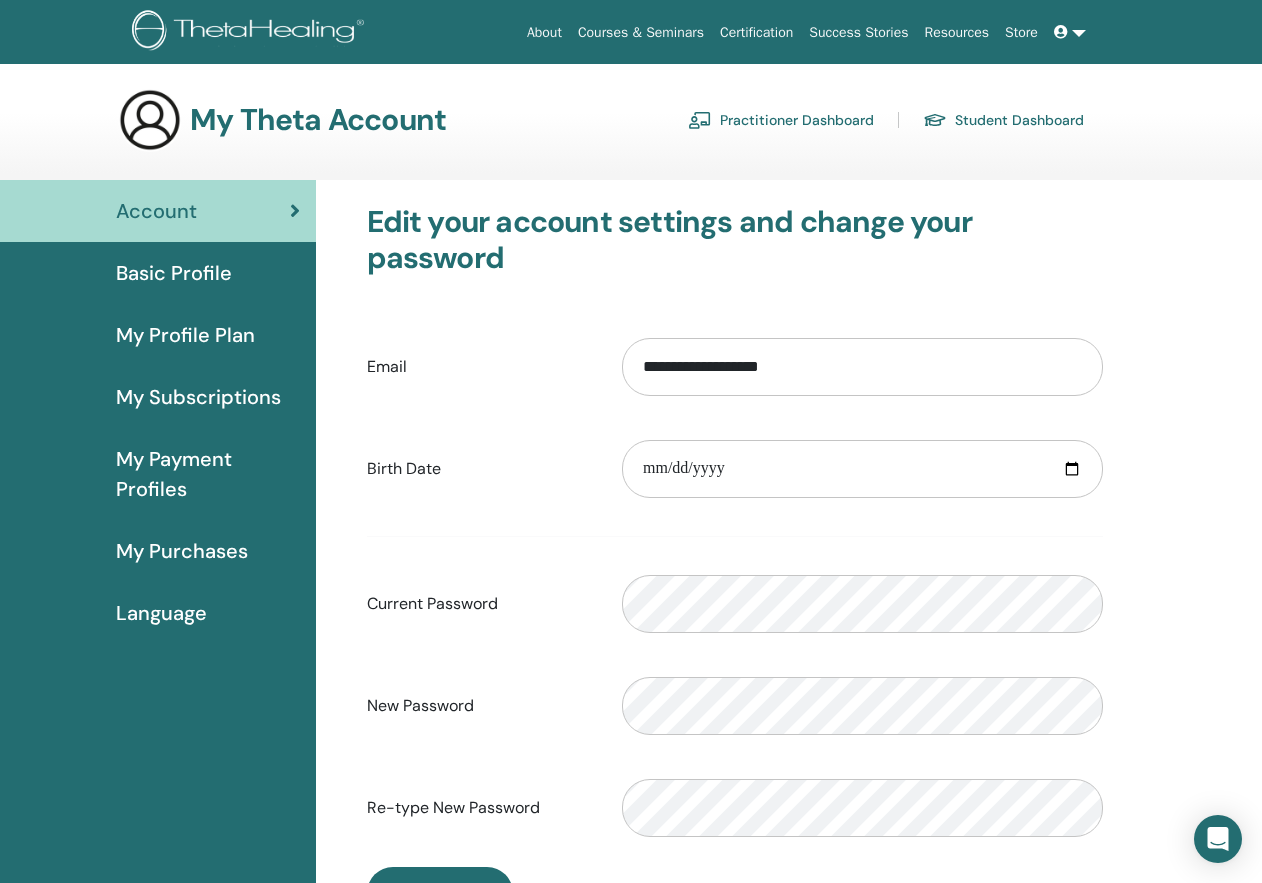 click at bounding box center [150, 120] 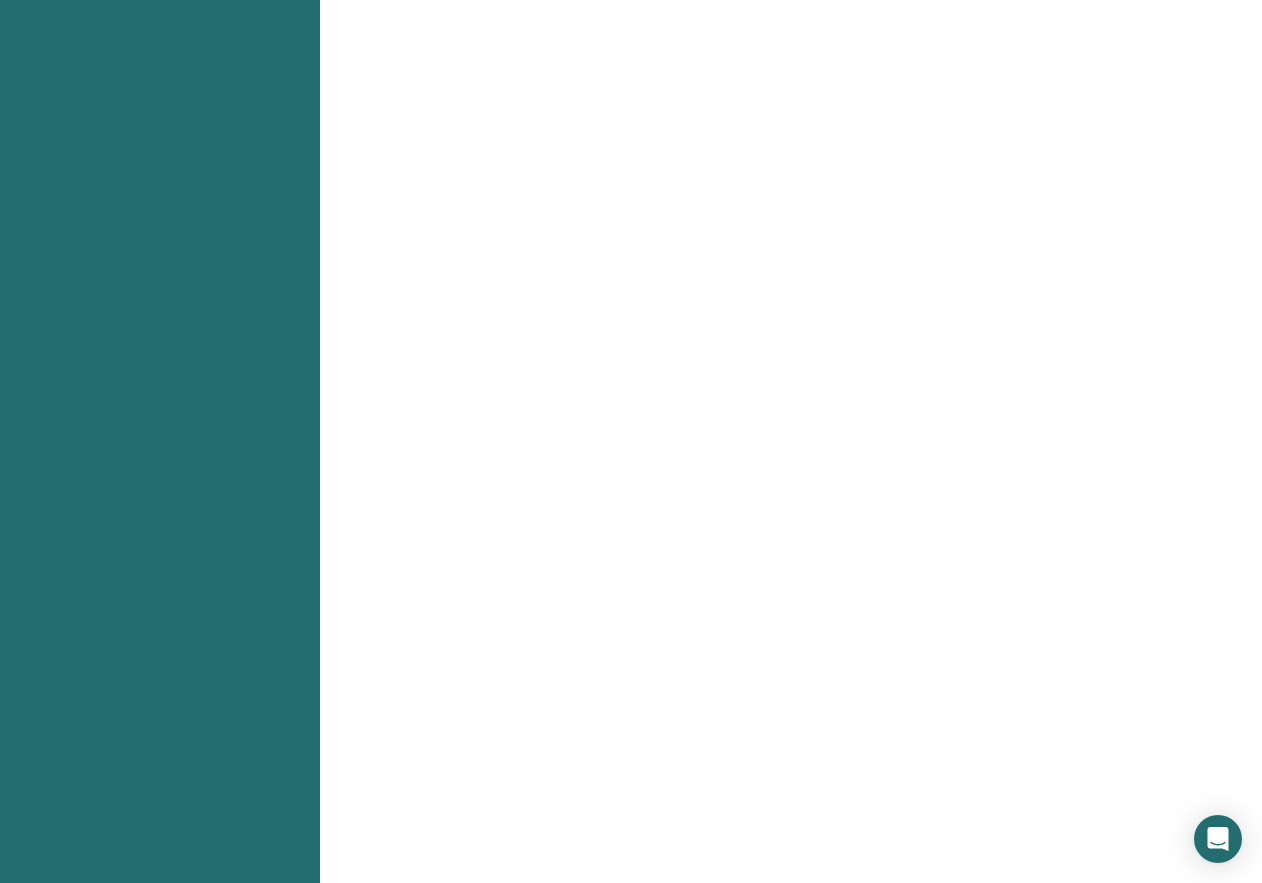 scroll, scrollTop: 0, scrollLeft: 0, axis: both 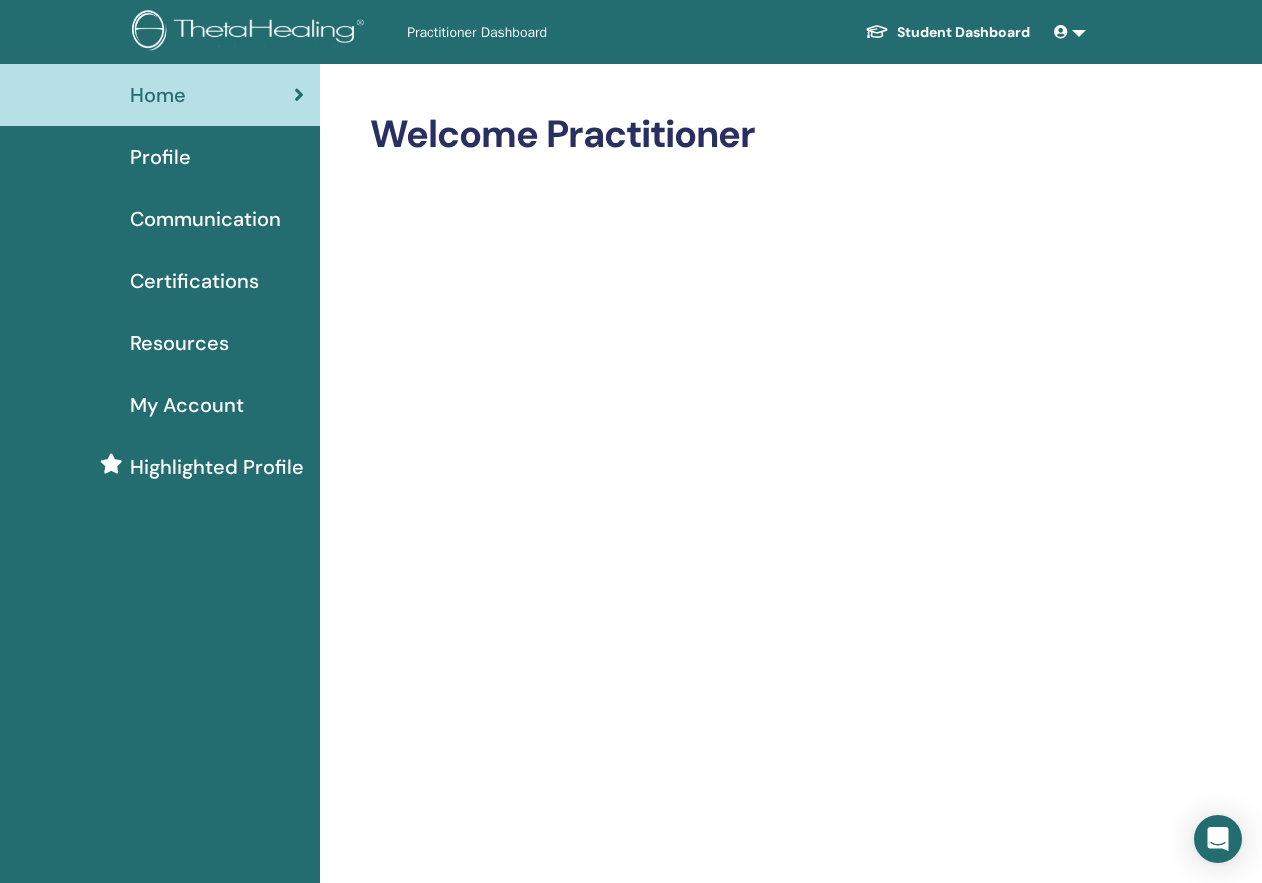 click on "Student Dashboard" at bounding box center [947, 32] 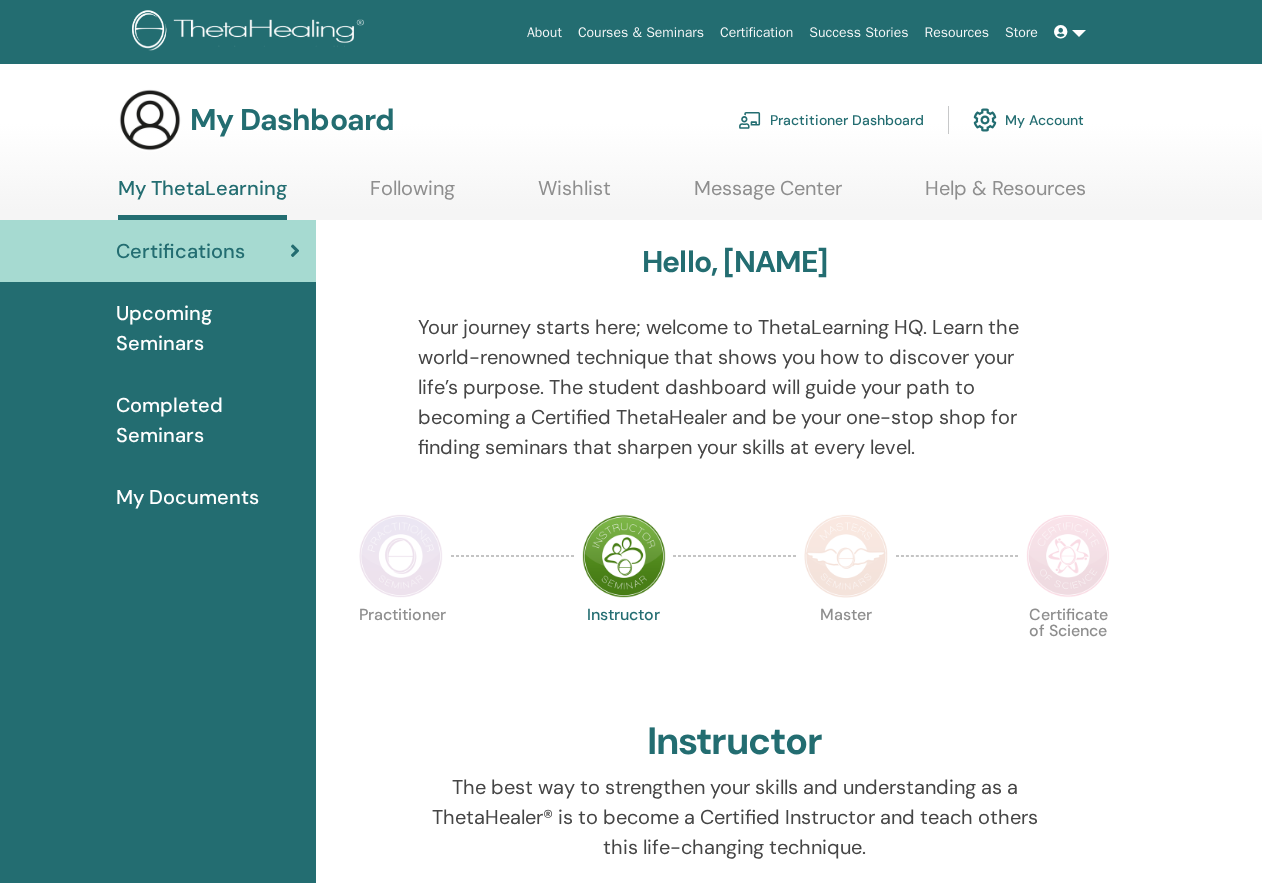 scroll, scrollTop: 0, scrollLeft: 0, axis: both 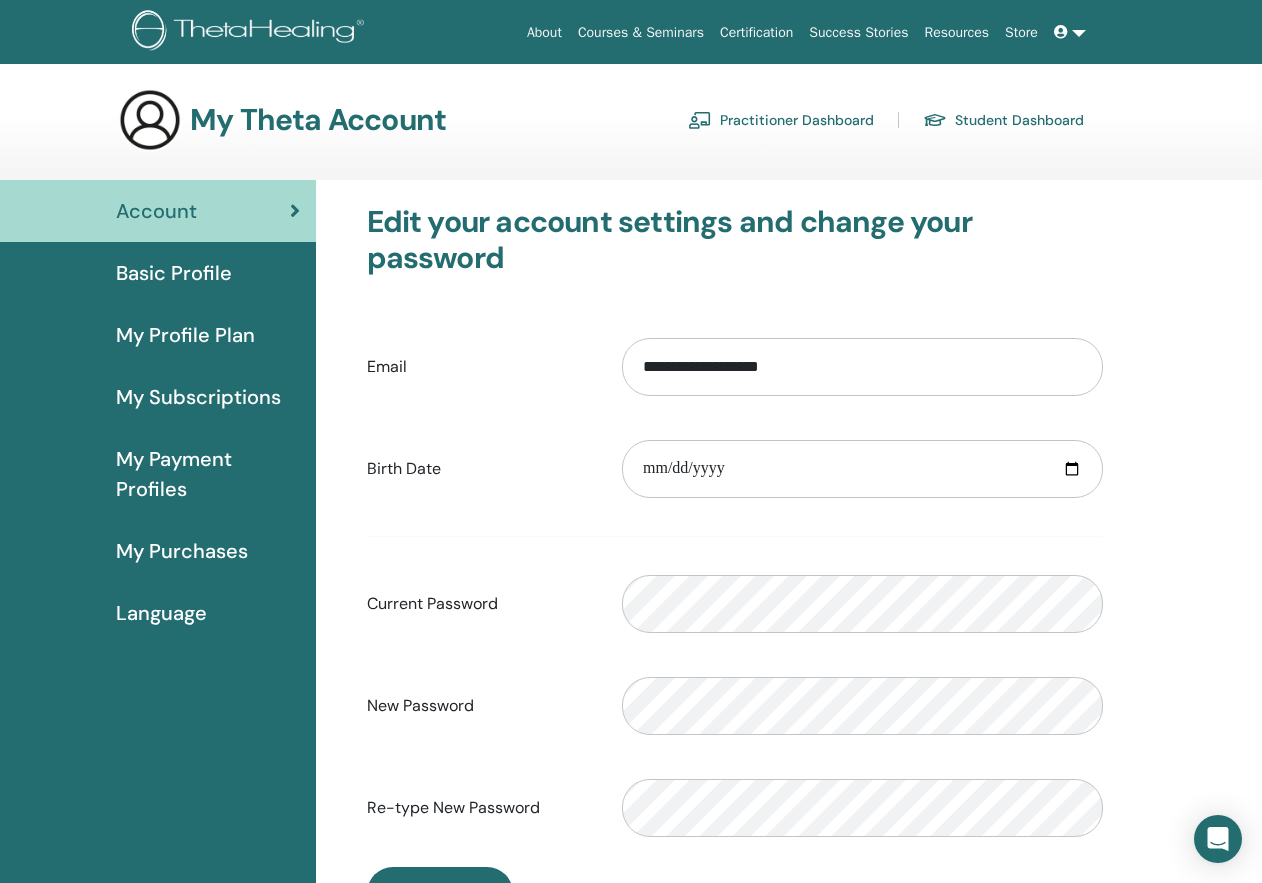 click on "Account" at bounding box center (158, 211) 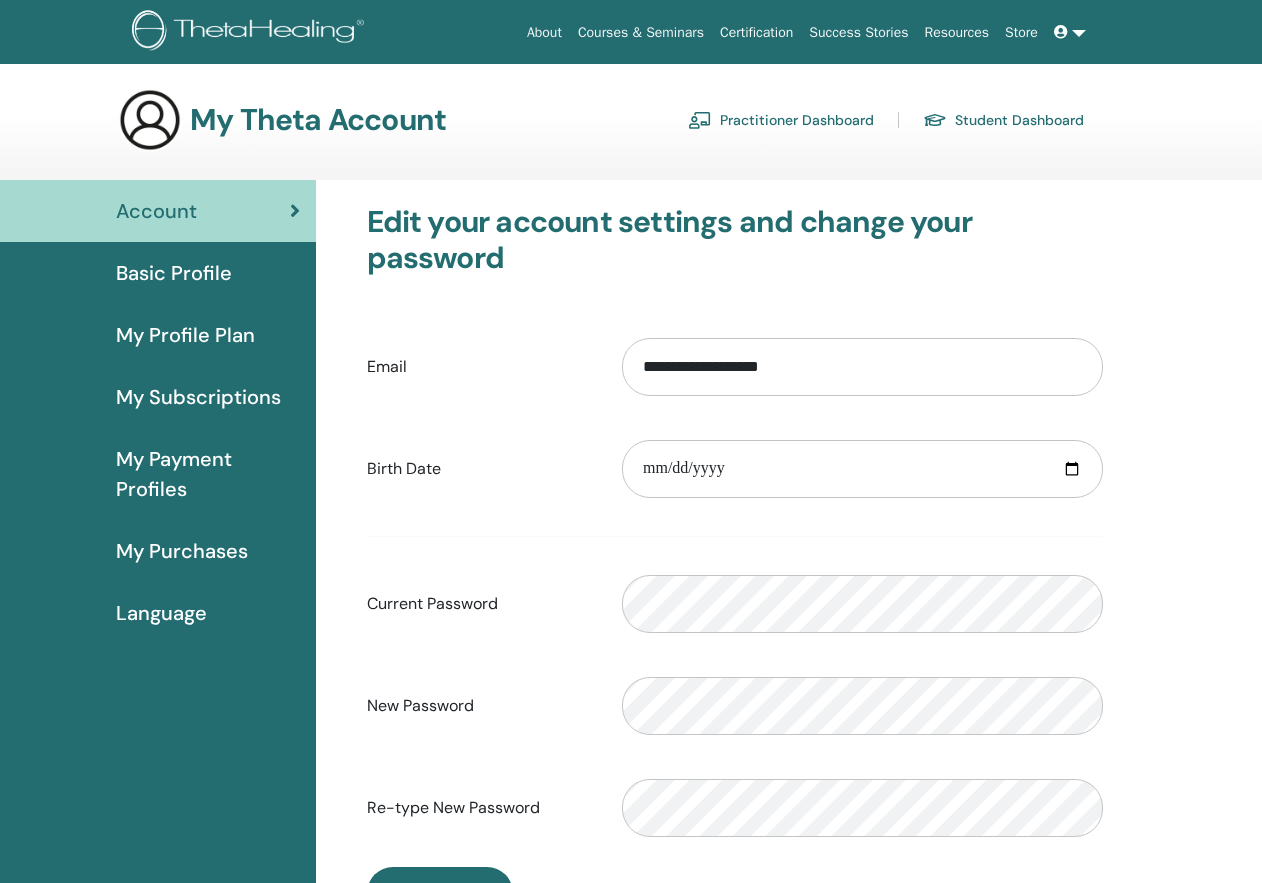 scroll, scrollTop: 0, scrollLeft: 0, axis: both 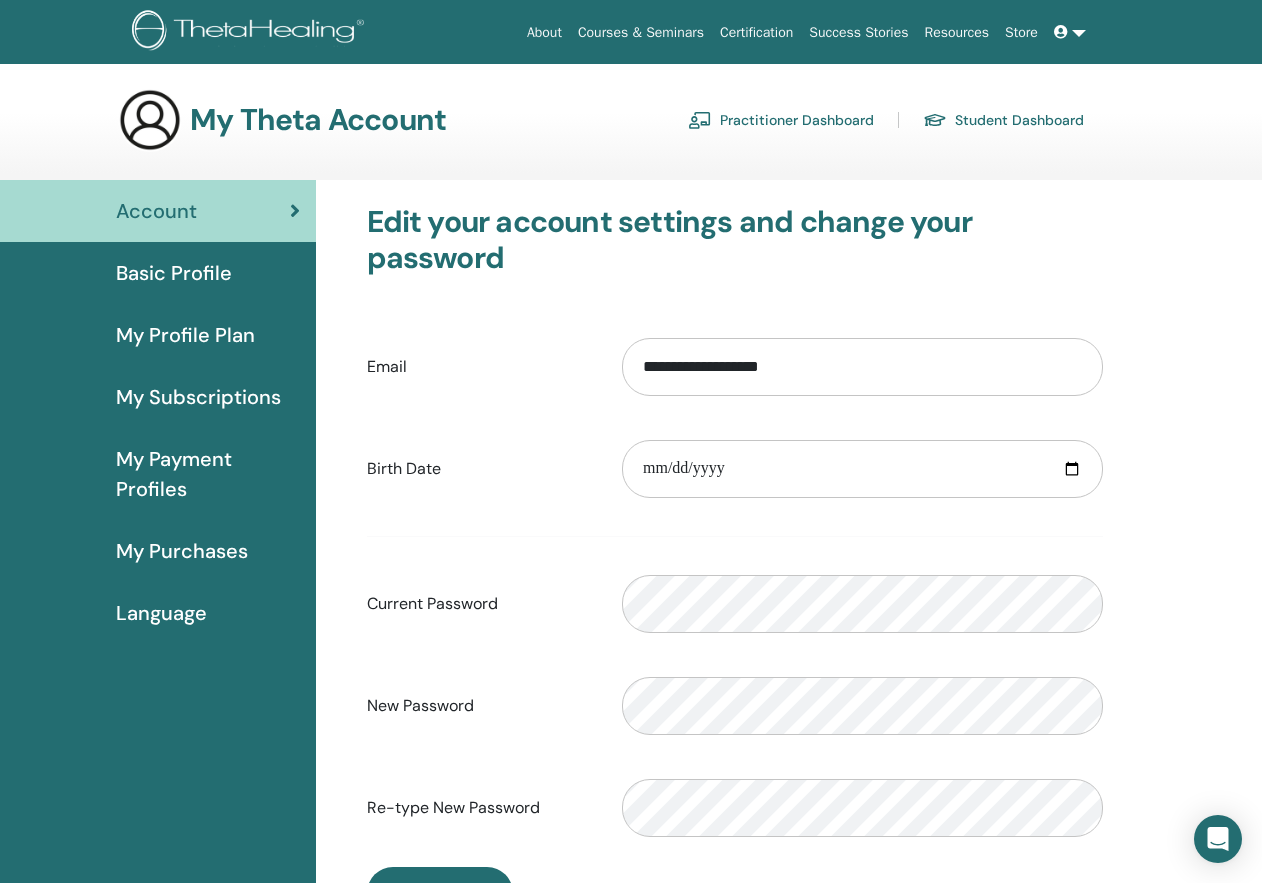 click on "Practitioner Dashboard" at bounding box center [781, 120] 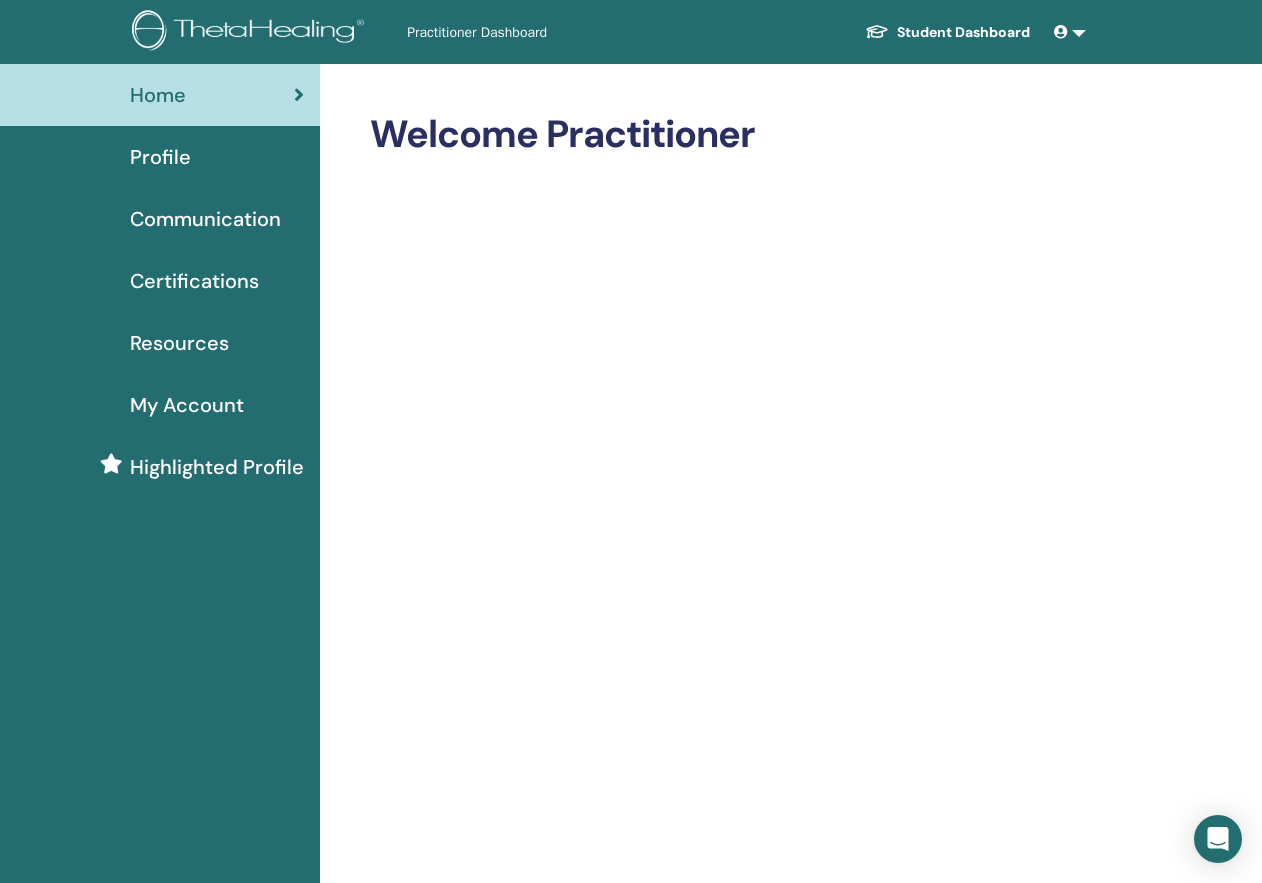 scroll, scrollTop: 0, scrollLeft: 0, axis: both 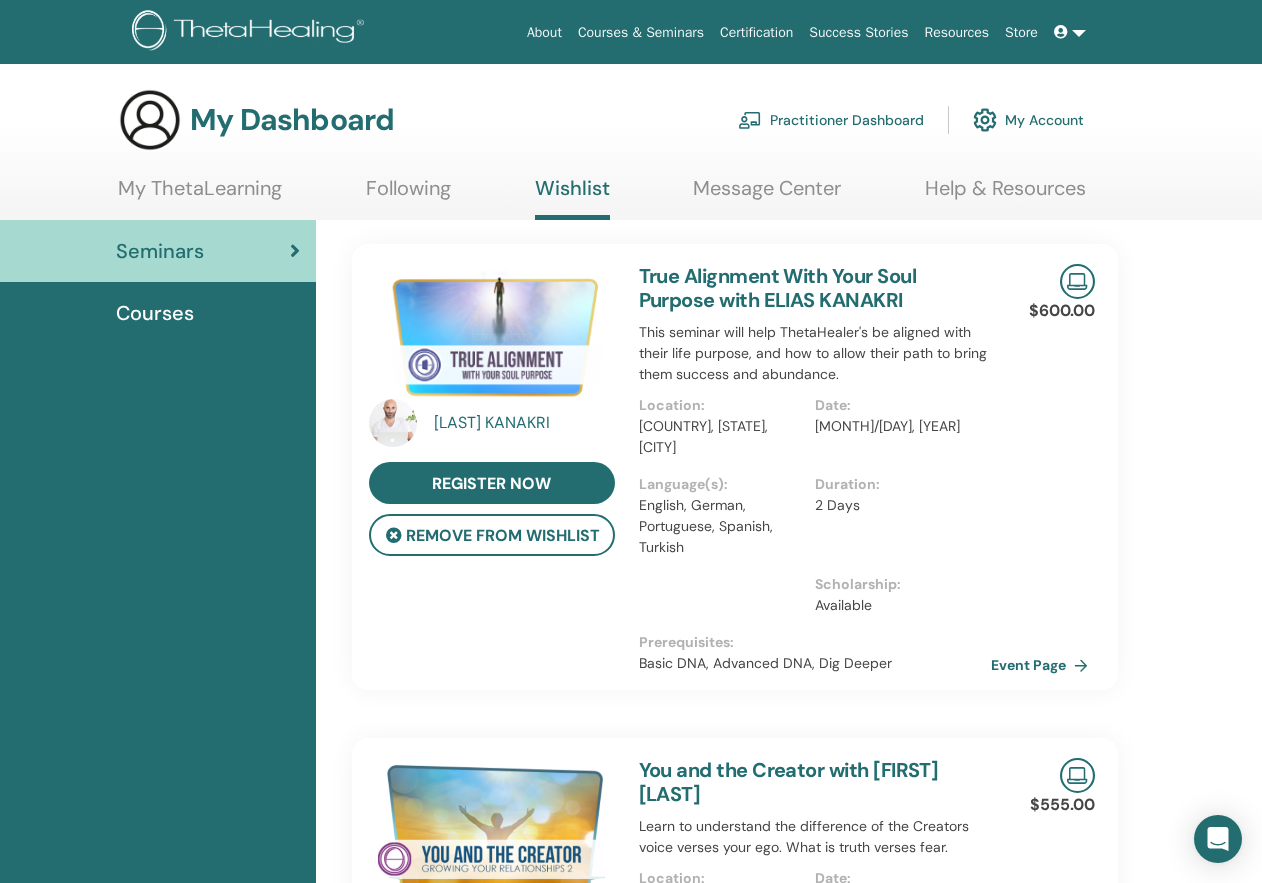 click on "Wishlist" at bounding box center [572, 198] 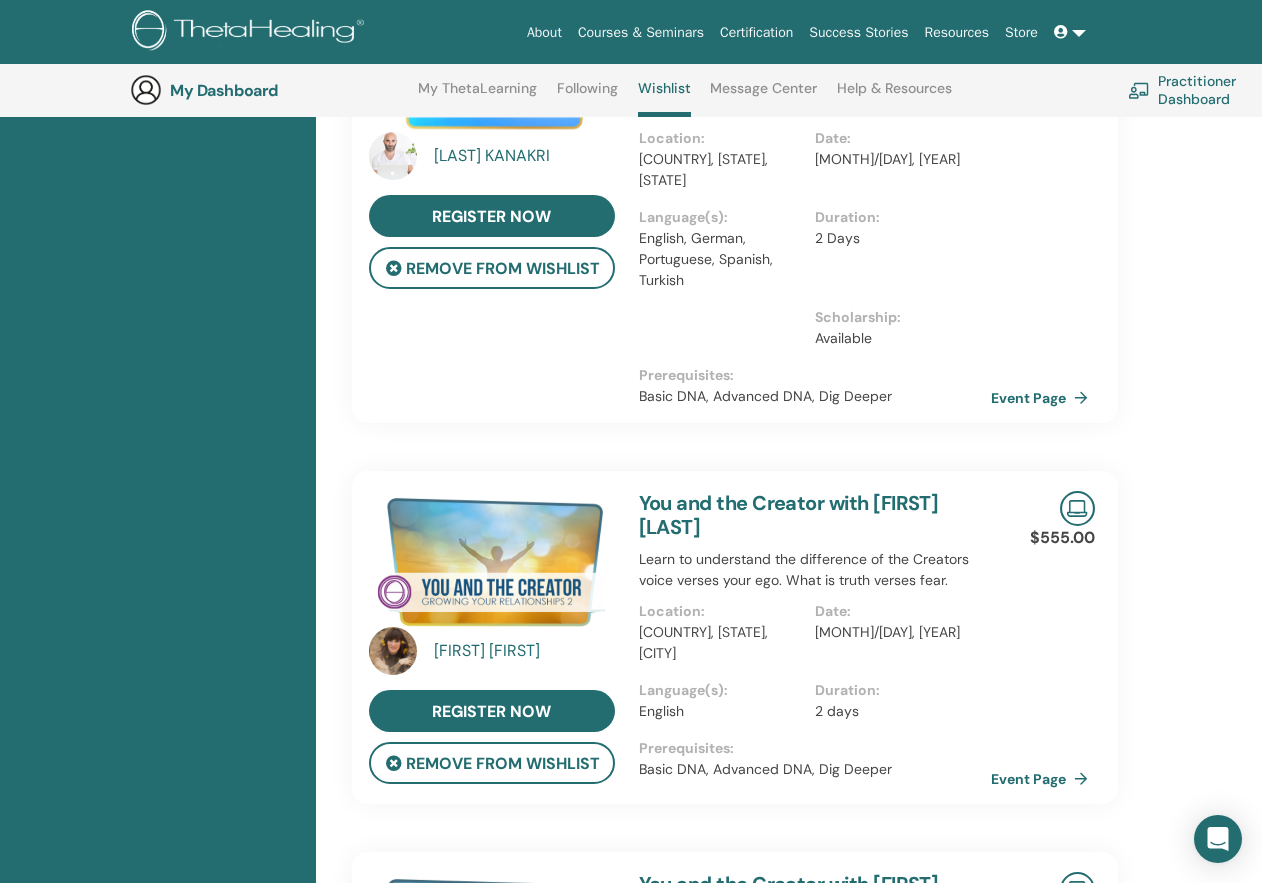 scroll, scrollTop: 314, scrollLeft: 0, axis: vertical 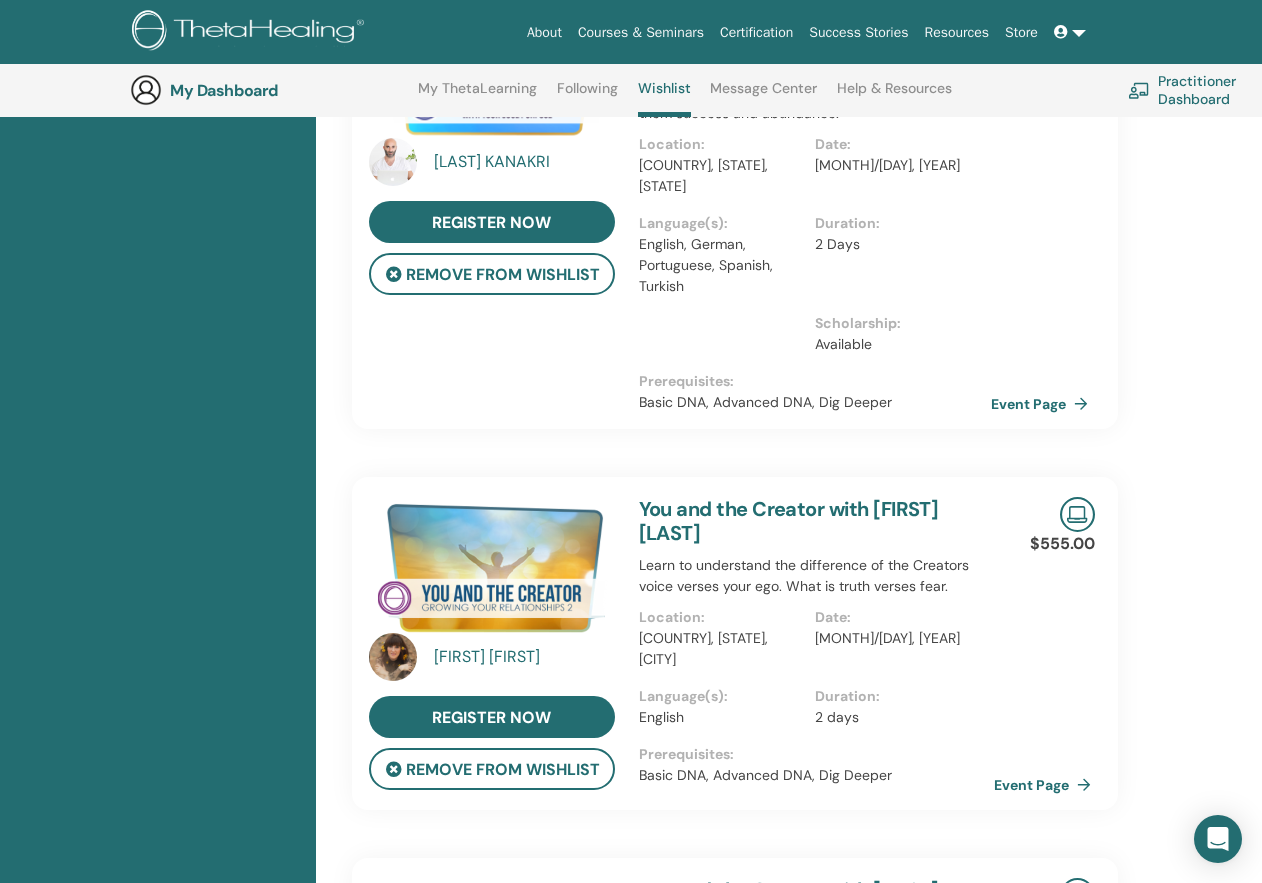 click on "Event Page" at bounding box center (1046, 785) 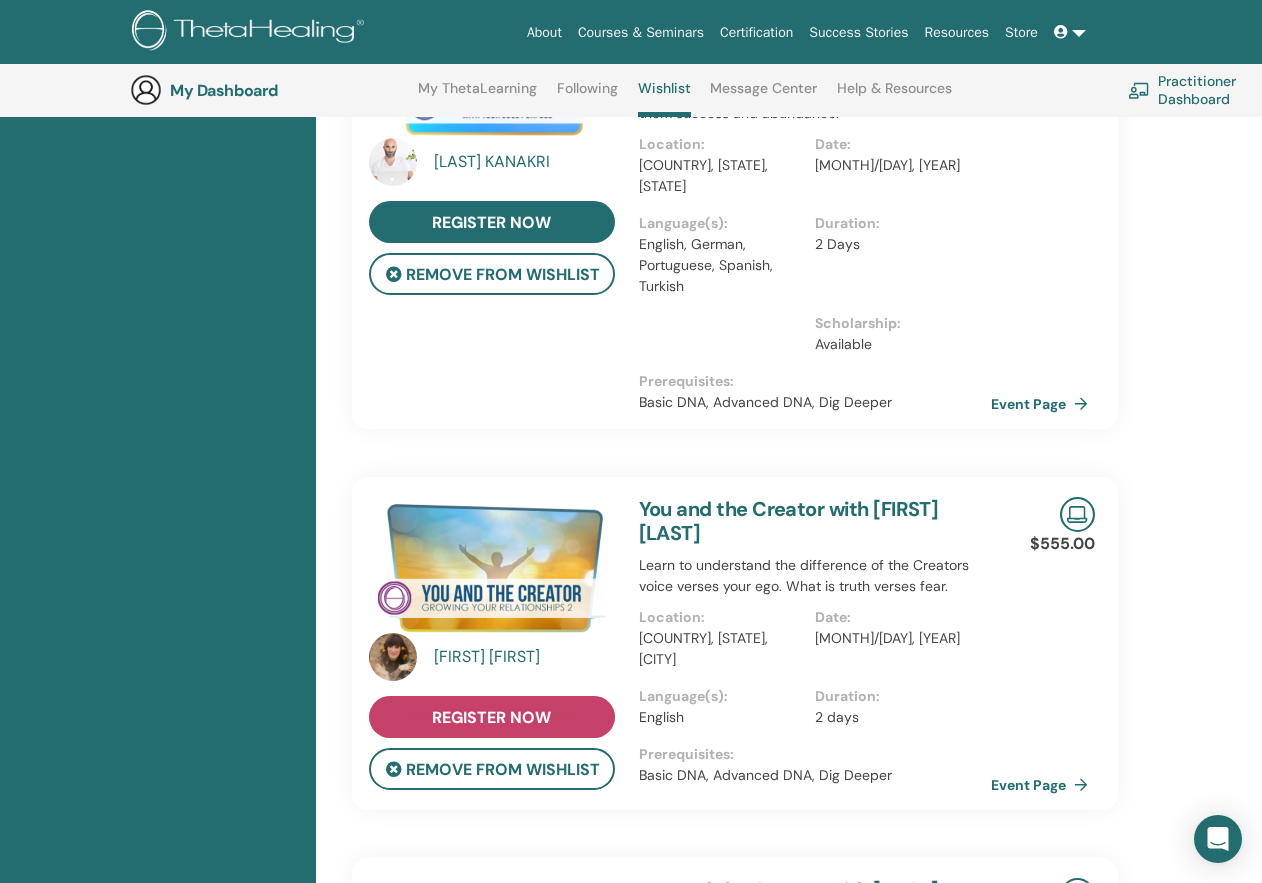 click on "register now" at bounding box center [491, 717] 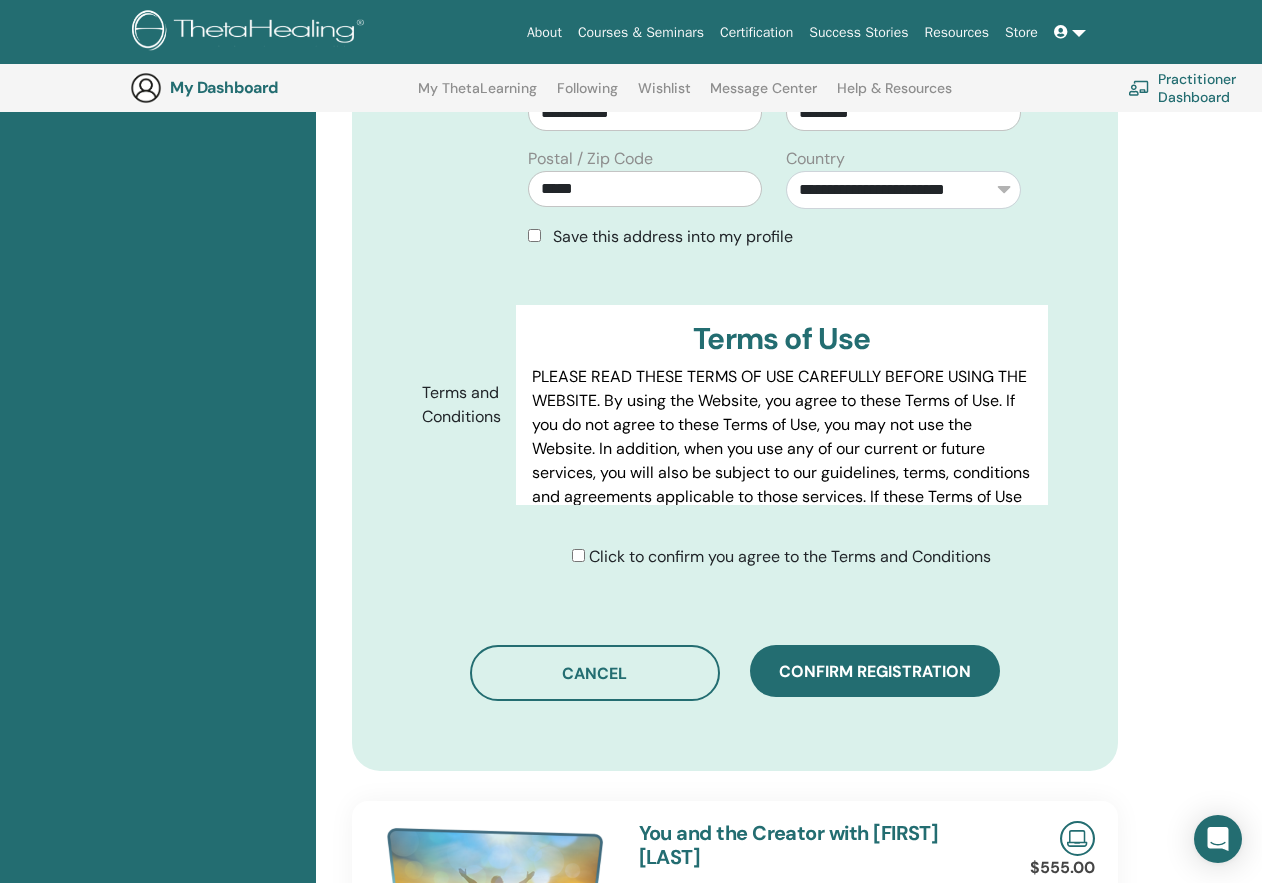 scroll, scrollTop: 1108, scrollLeft: 0, axis: vertical 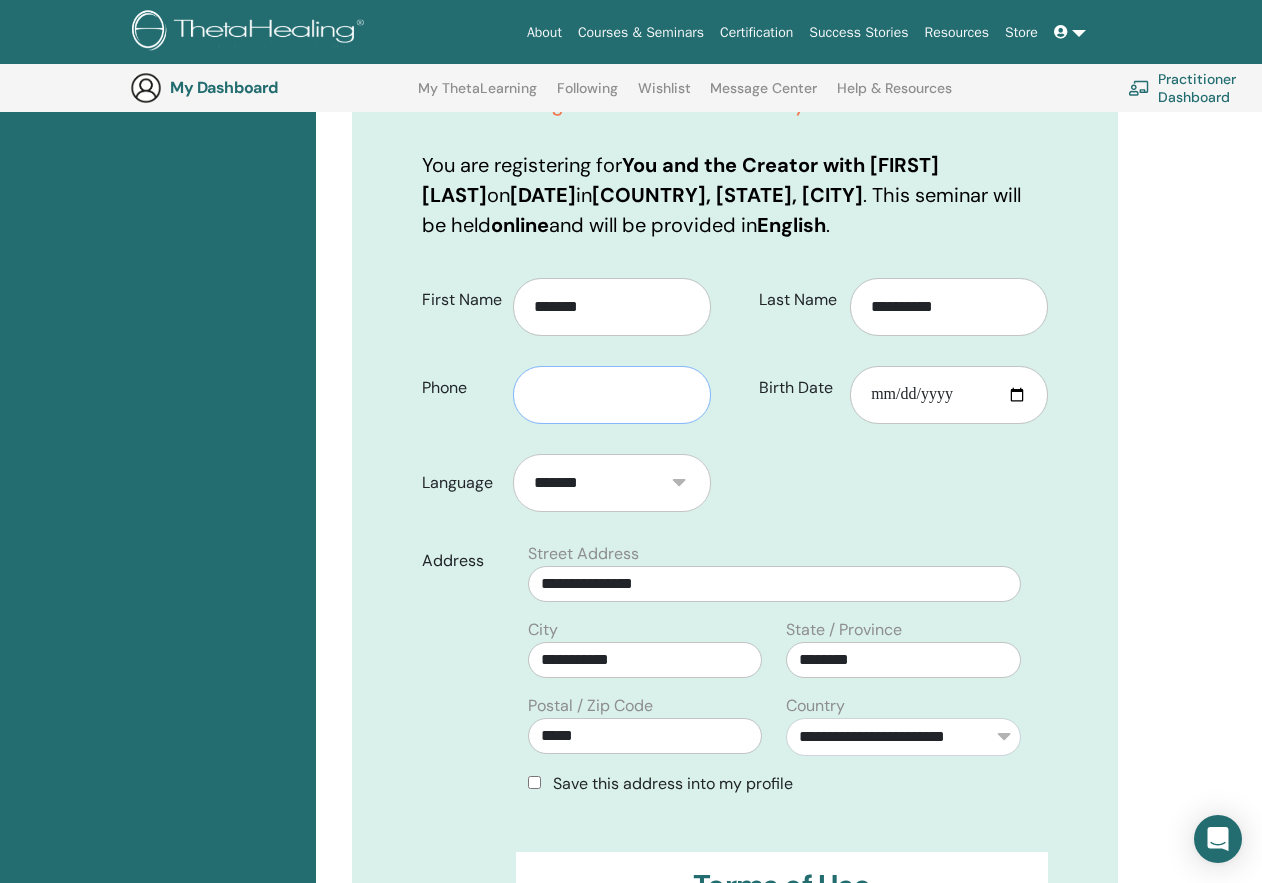 click at bounding box center [612, 395] 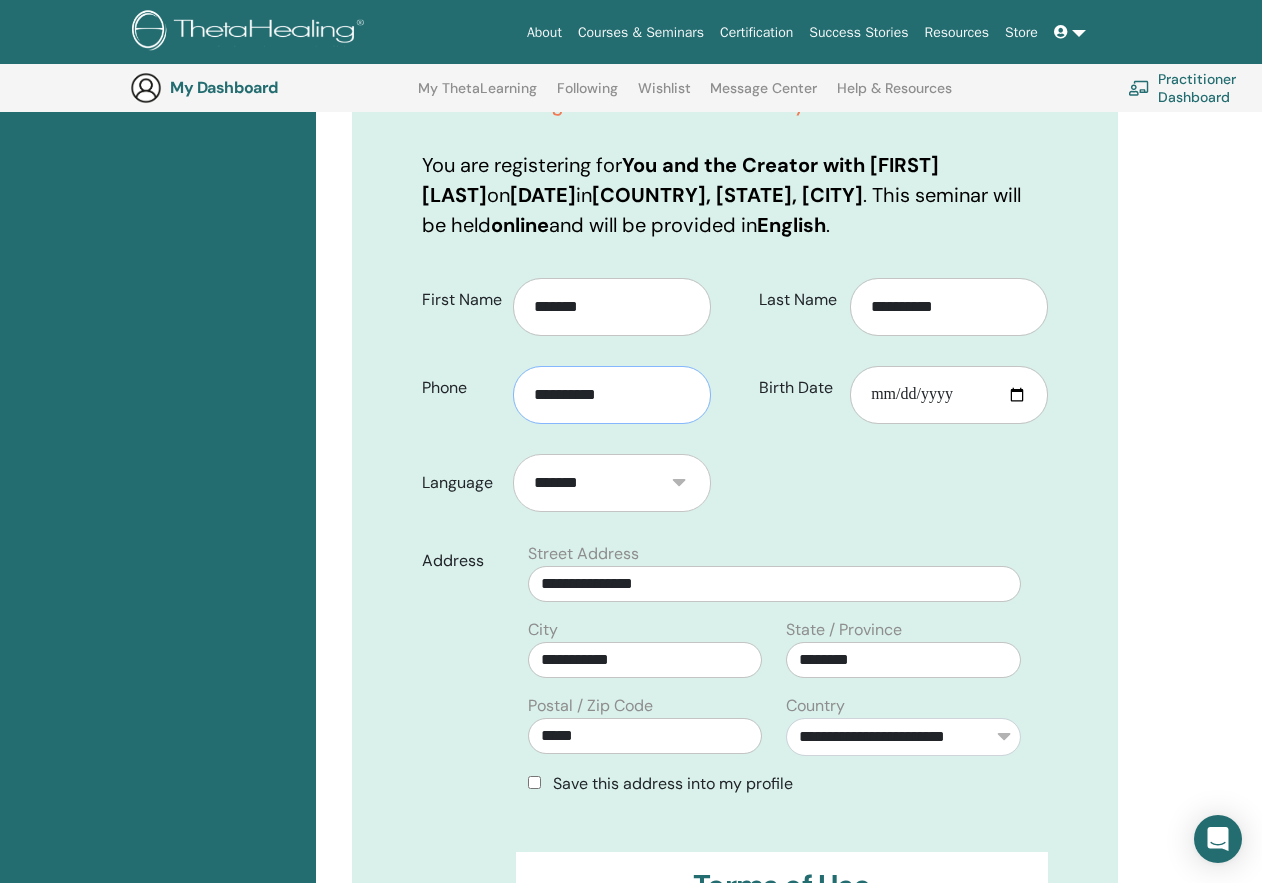 type on "**********" 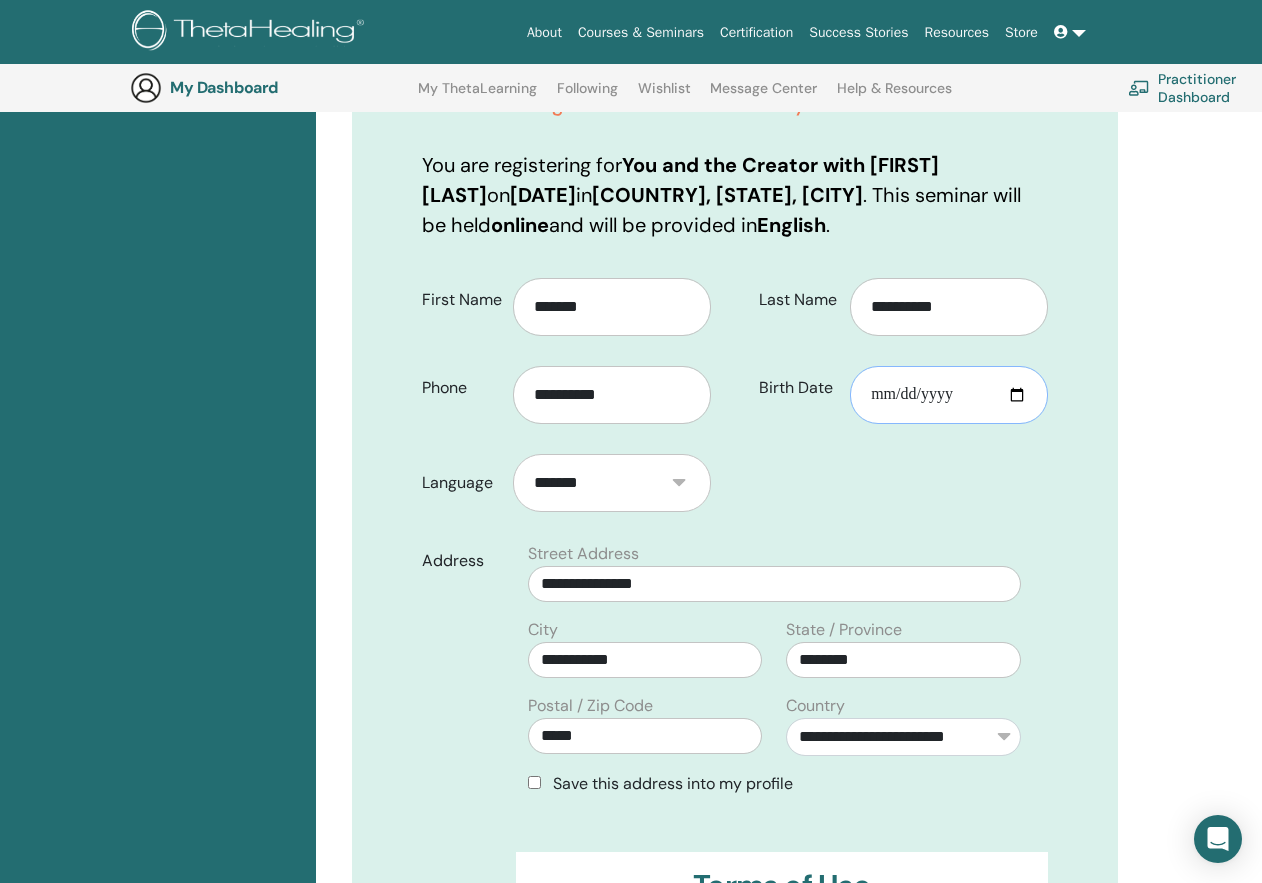 click on "Birth Date" at bounding box center (949, 395) 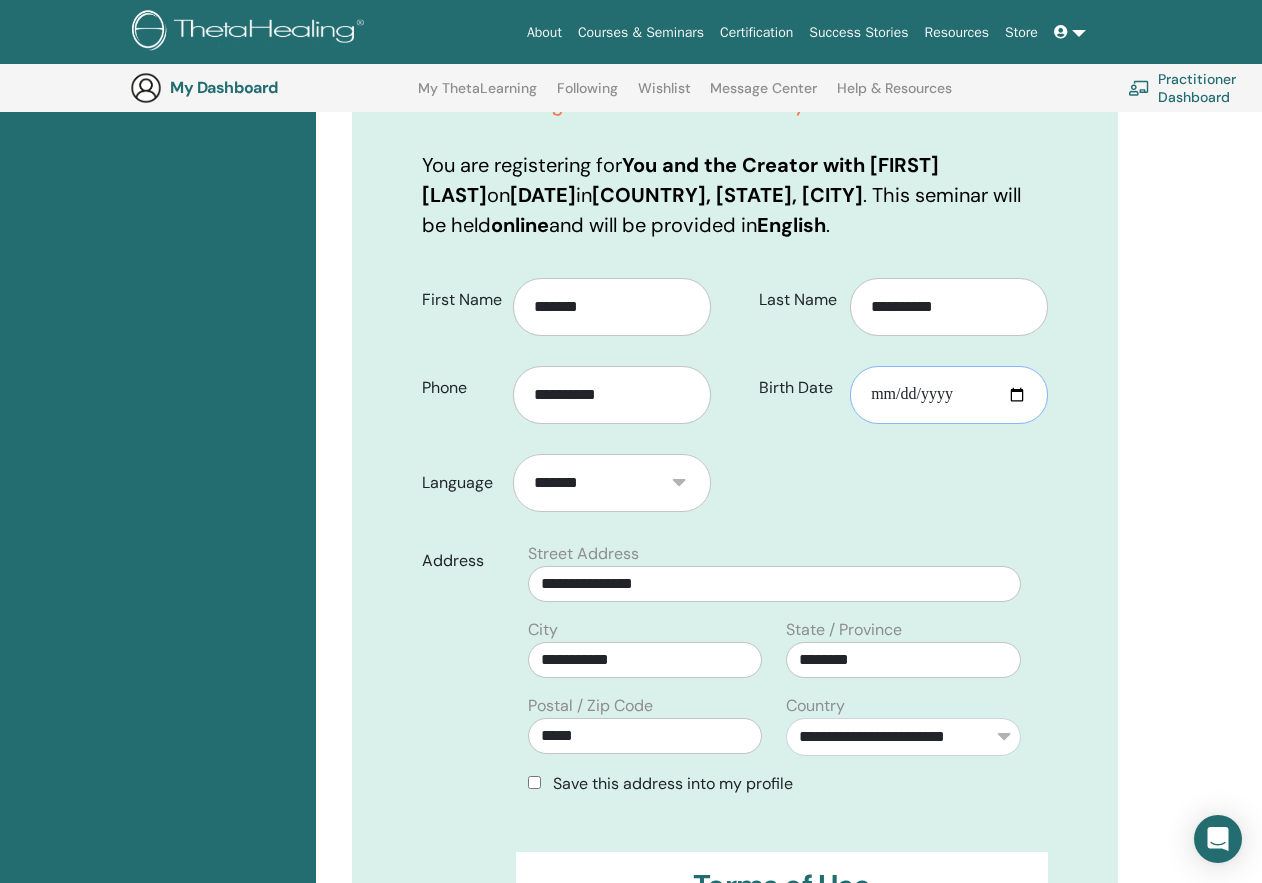 type on "**********" 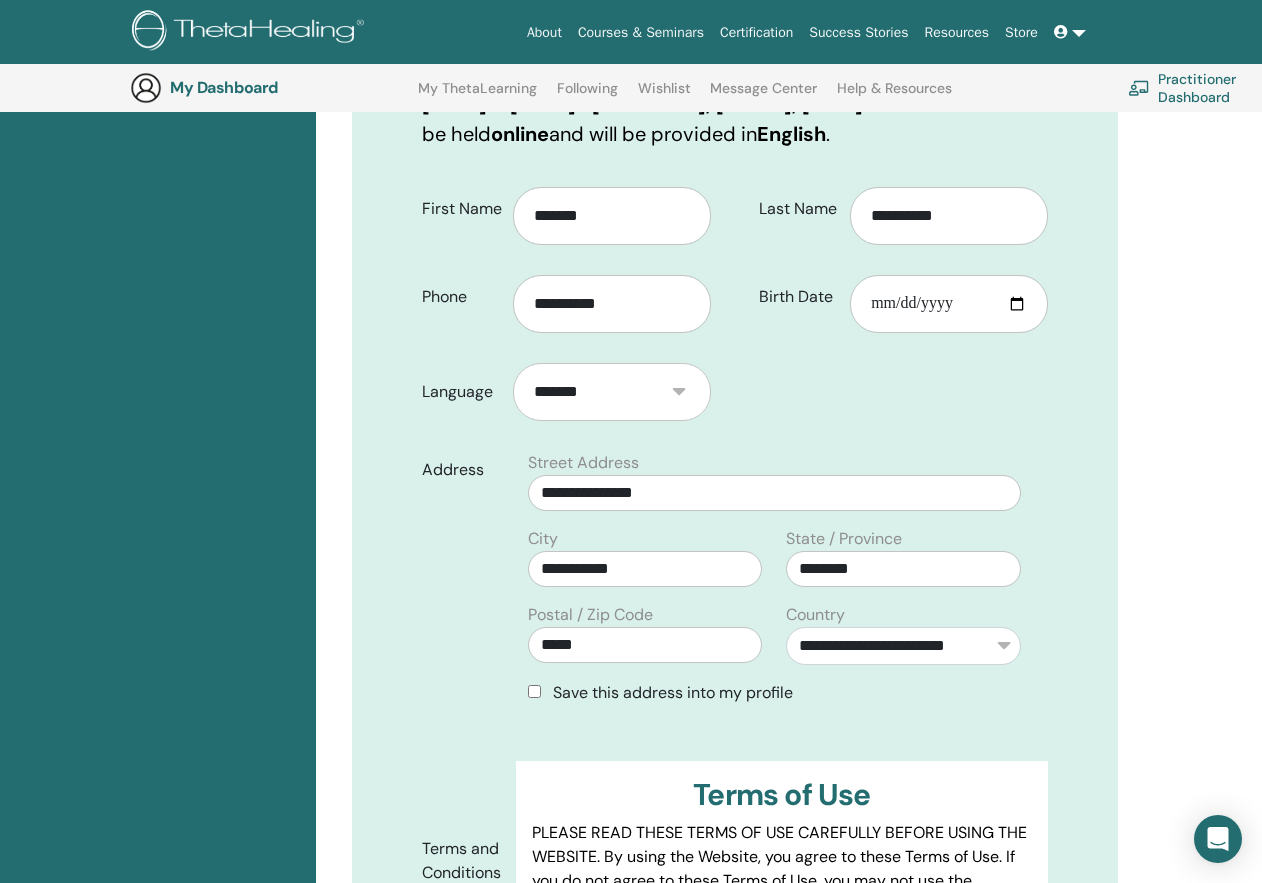click on "Confirm Your Registration
It appears you are missing prerequisites to attend this seminar.
Please read this support article to find out why.
If you have or will have the prerequisite, go ahead, and complete your registration while we assist you.
You are registering for  You and the Creator with Erika  Alaura  on  September 12, 2025  in  United States of America, Colorado, Denver .
This seminar will be held  online
and will be provided in  English .
First Name
*******
Phone Last Name" at bounding box center (735, 461) 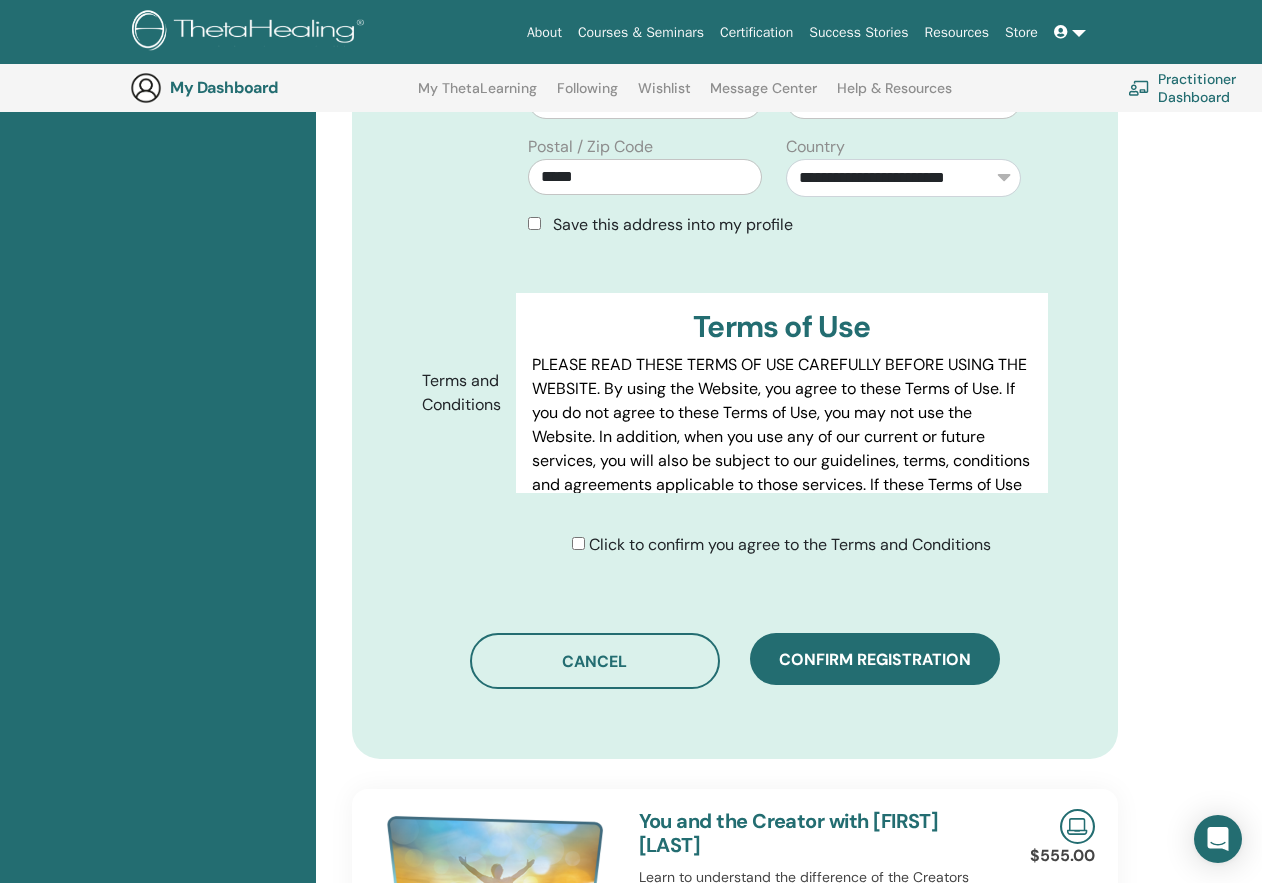 scroll, scrollTop: 1078, scrollLeft: 0, axis: vertical 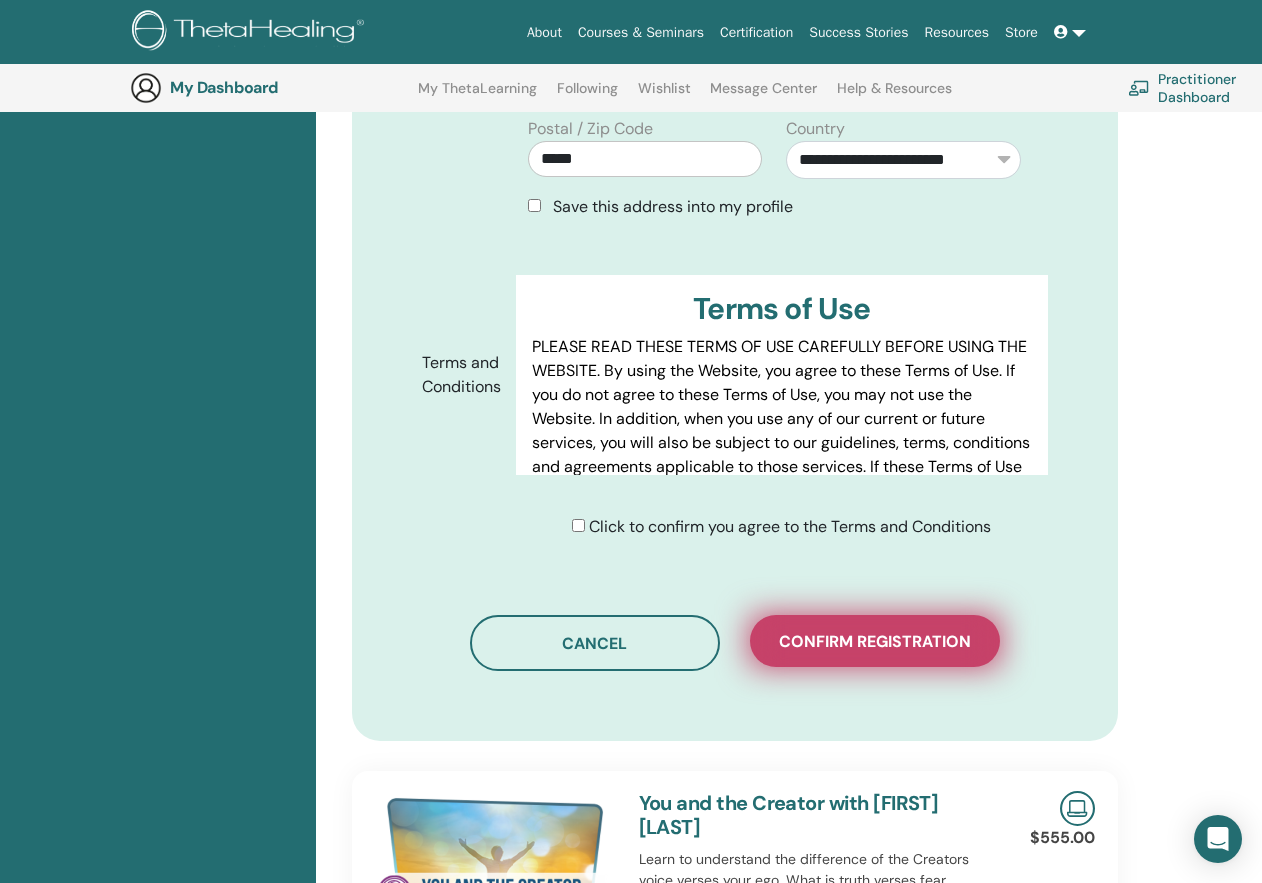 click on "Confirm registration" at bounding box center (875, 641) 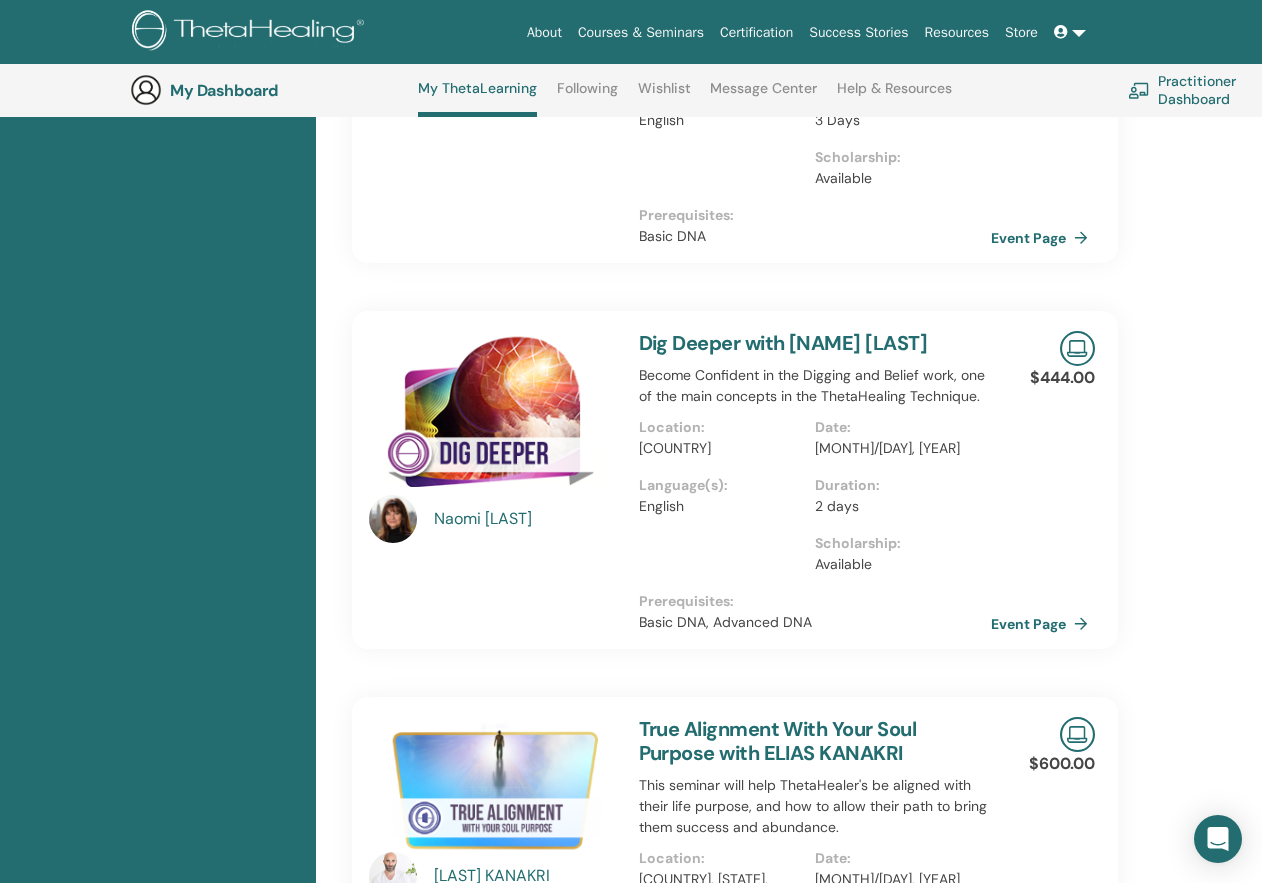 scroll, scrollTop: 0, scrollLeft: 0, axis: both 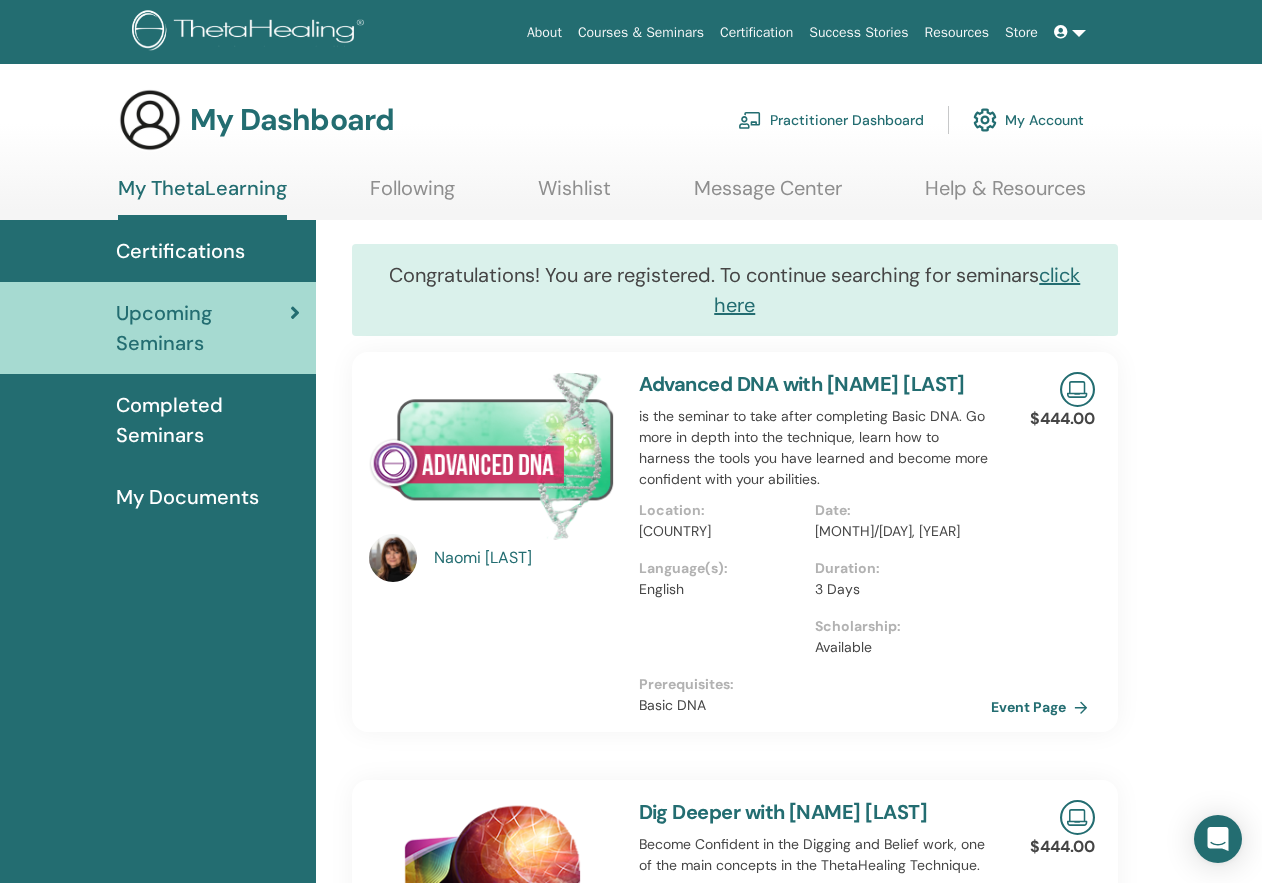 click on "Wishlist" at bounding box center (574, 195) 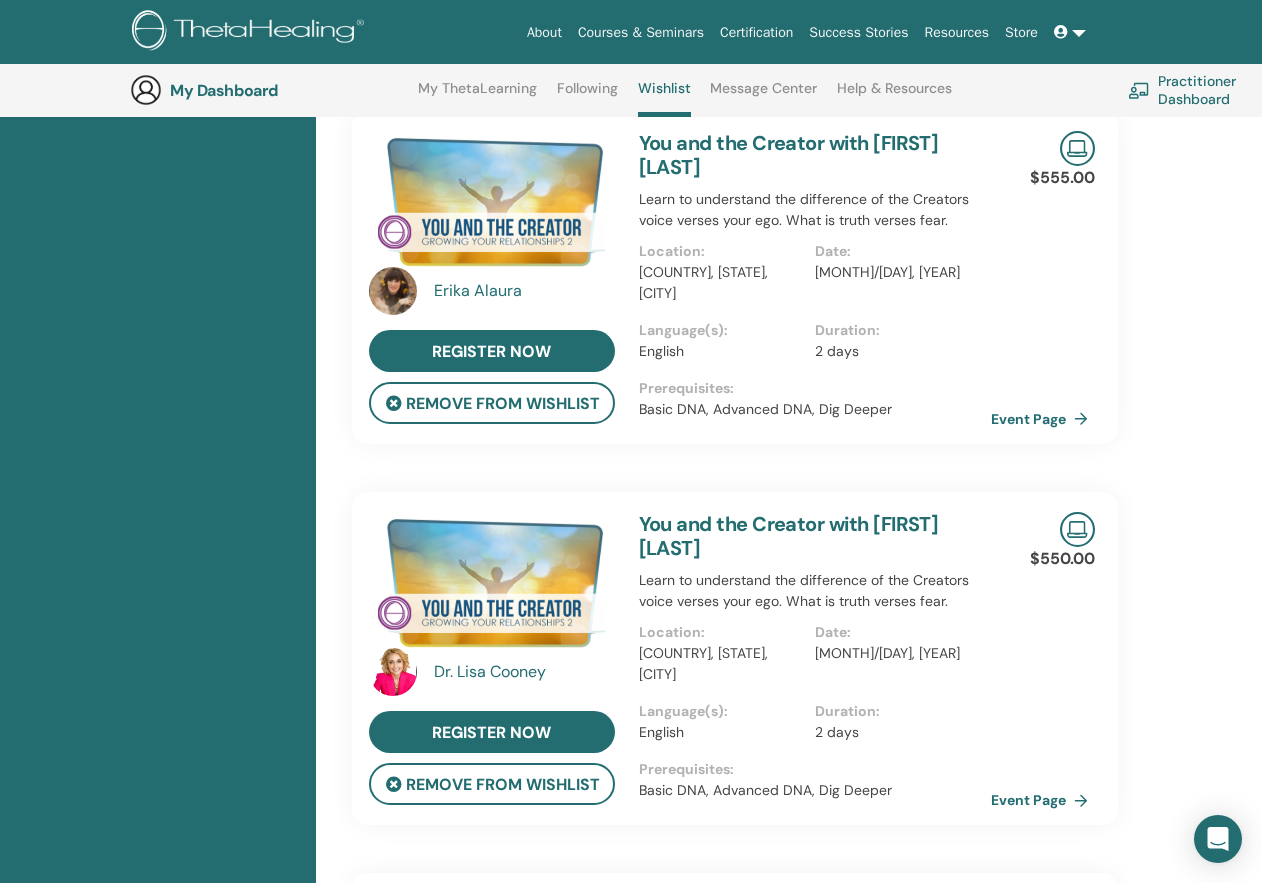 scroll, scrollTop: 682, scrollLeft: 0, axis: vertical 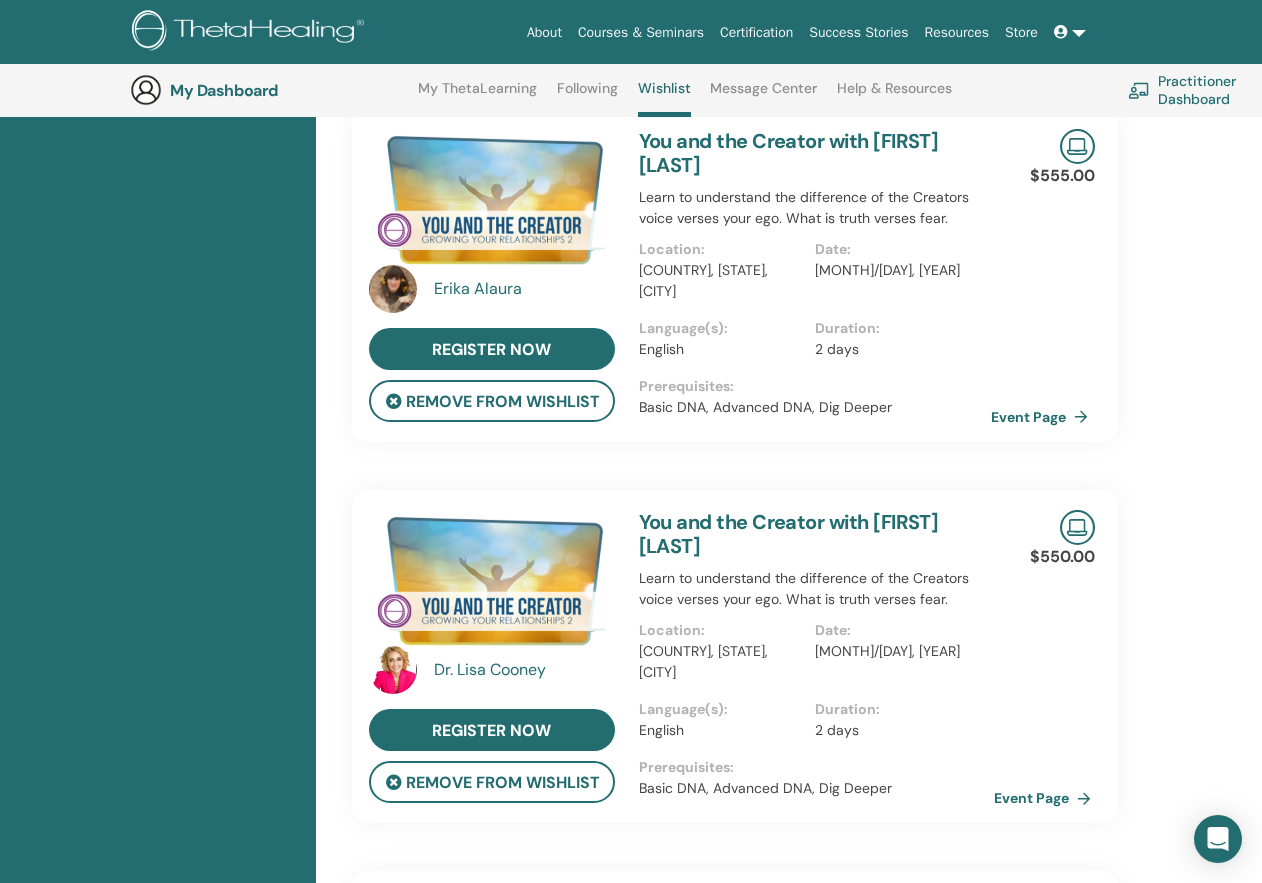 click on "Event Page" at bounding box center [1046, 798] 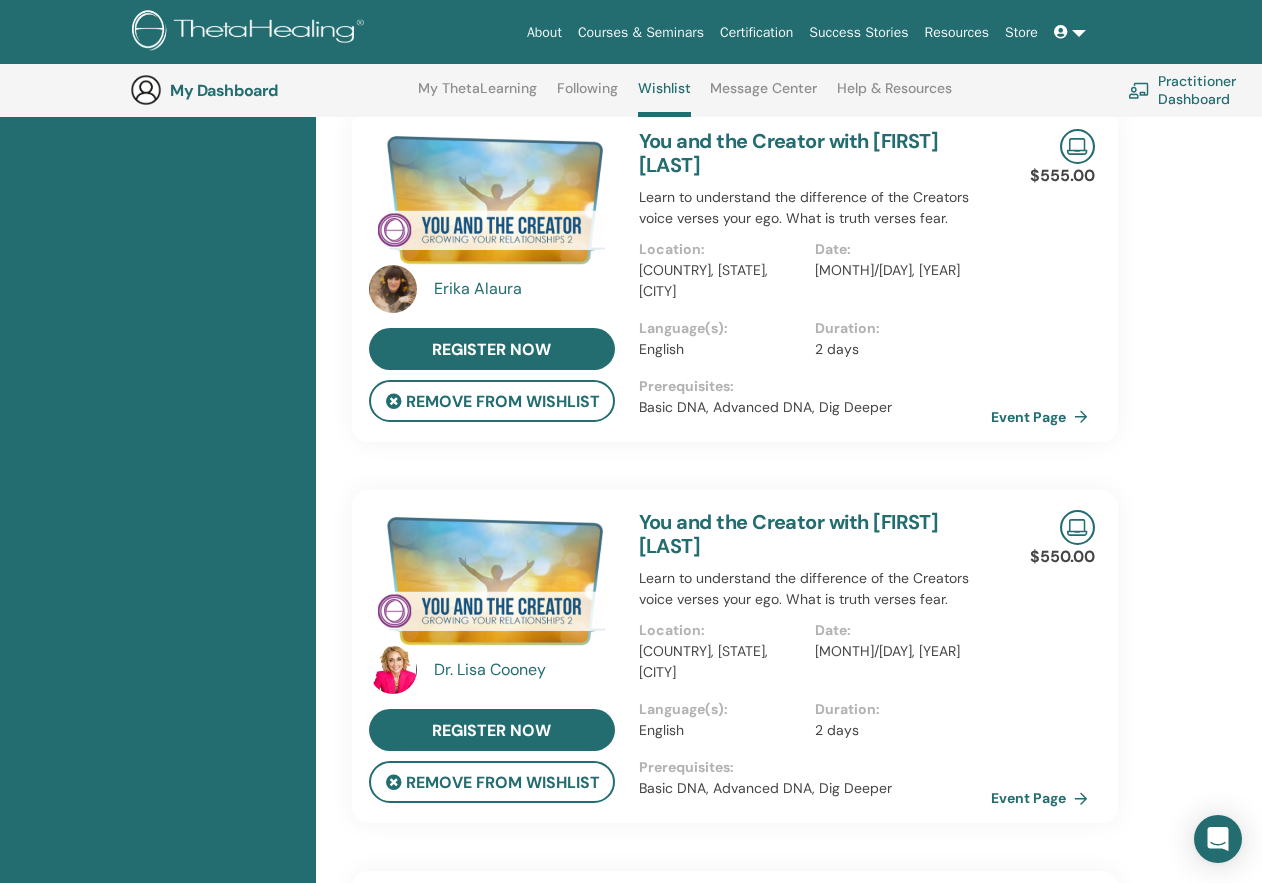 click on "English" at bounding box center (721, 349) 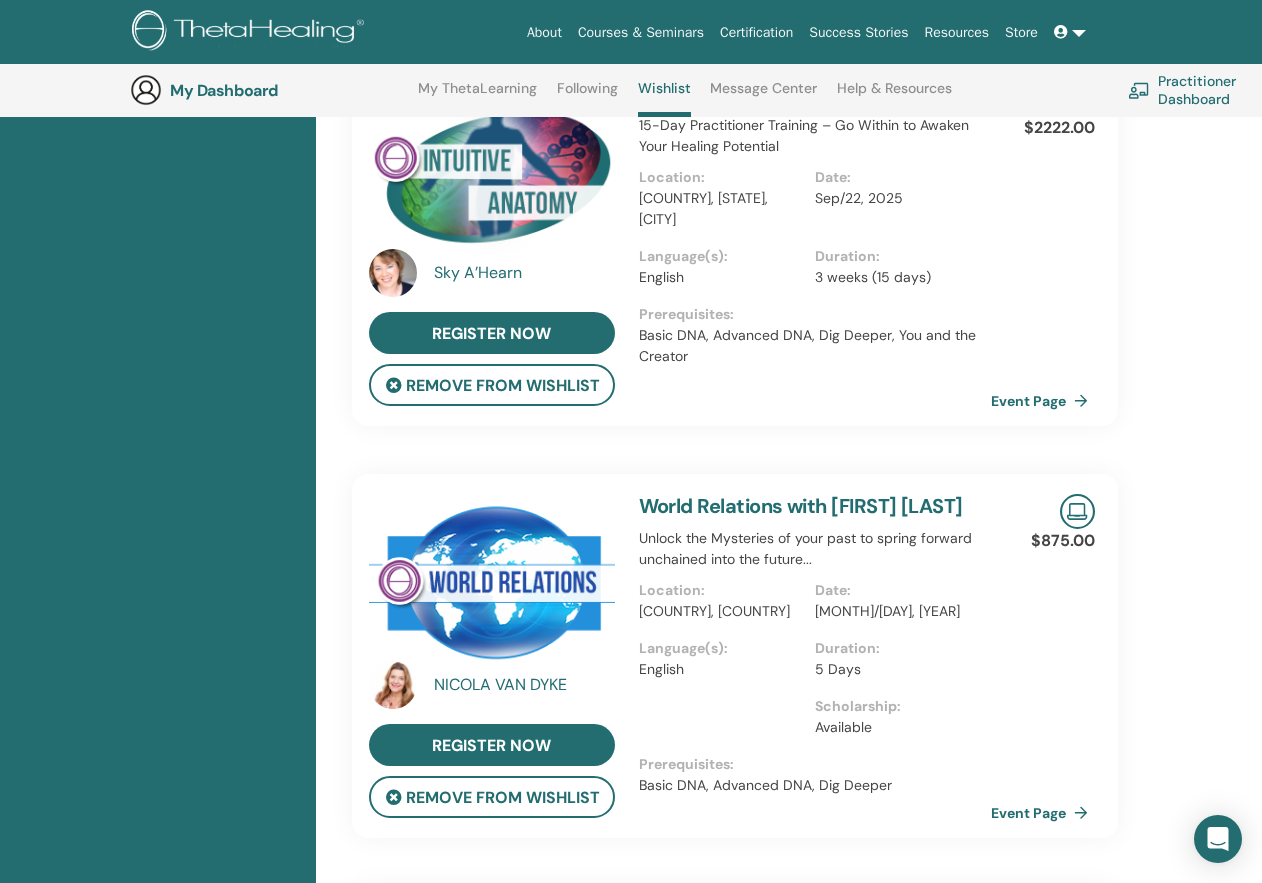 scroll, scrollTop: 1900, scrollLeft: 0, axis: vertical 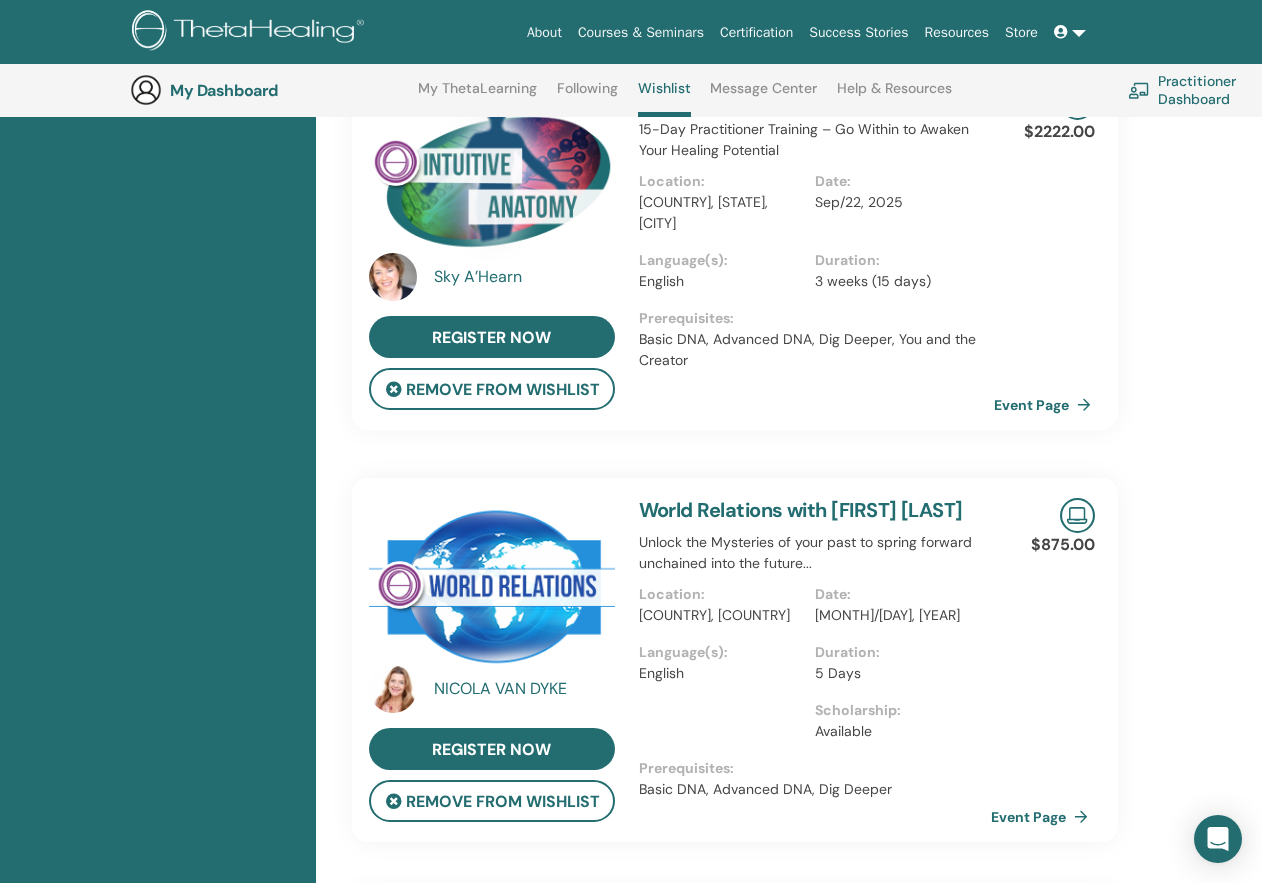 click on "Event Page" at bounding box center (1046, 405) 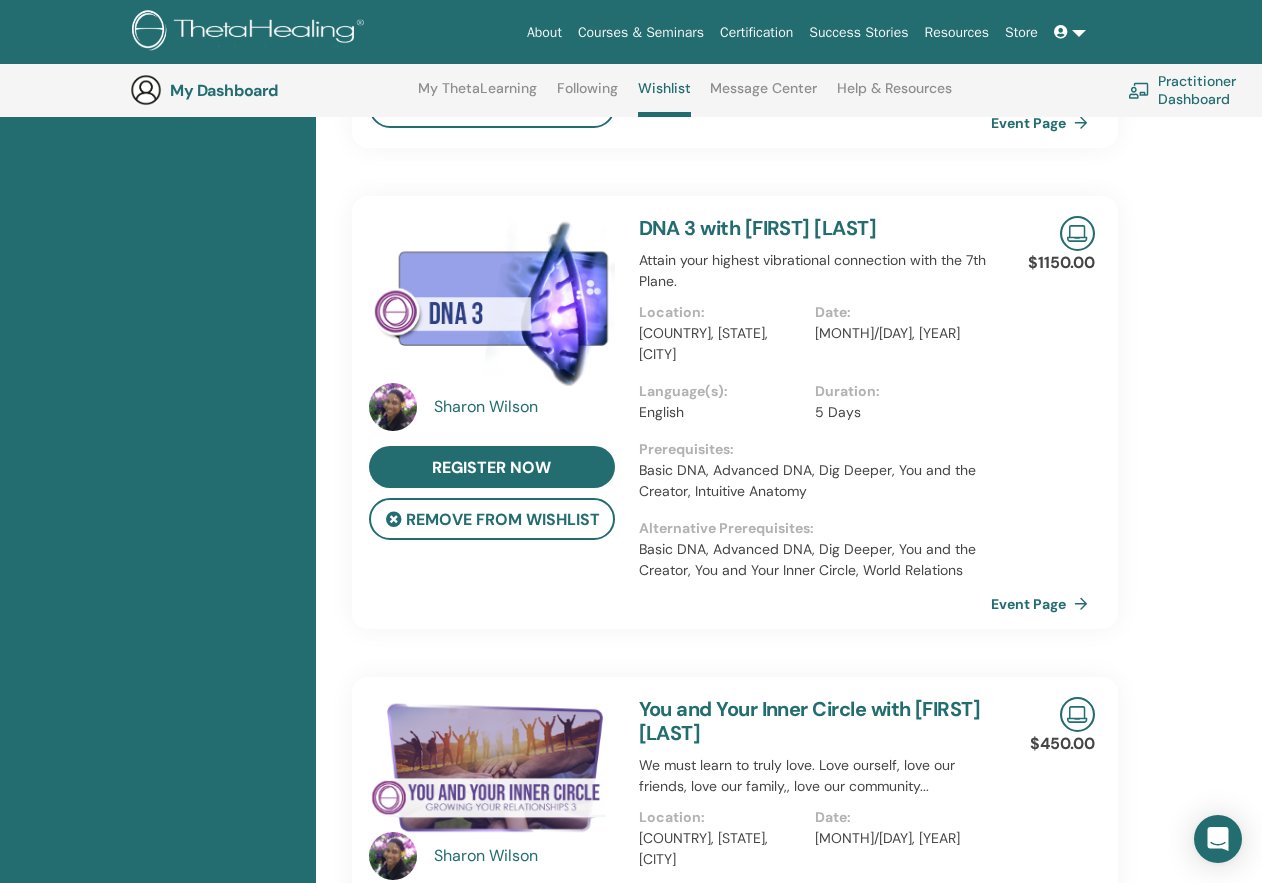 scroll, scrollTop: 2591, scrollLeft: 0, axis: vertical 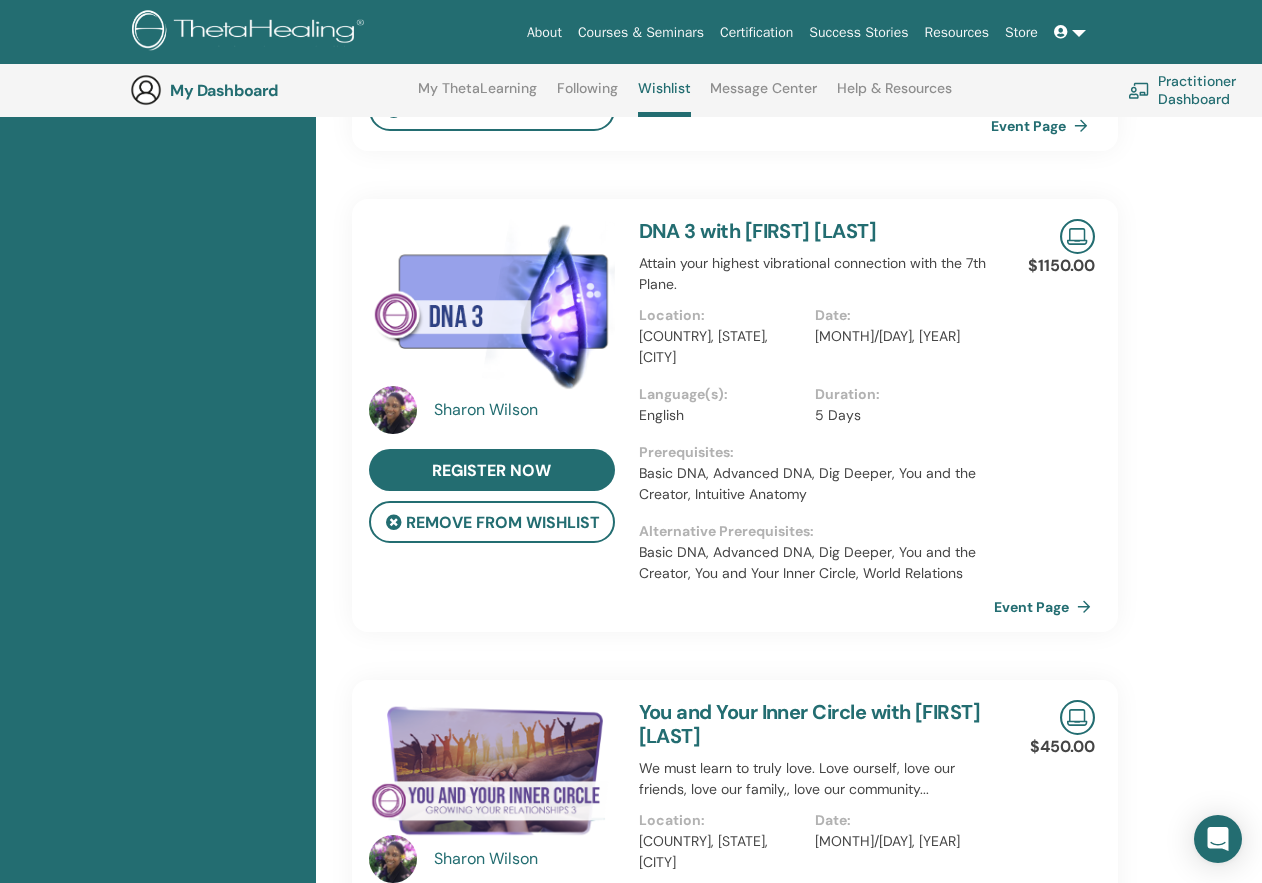 click on "Event Page" at bounding box center [1046, 607] 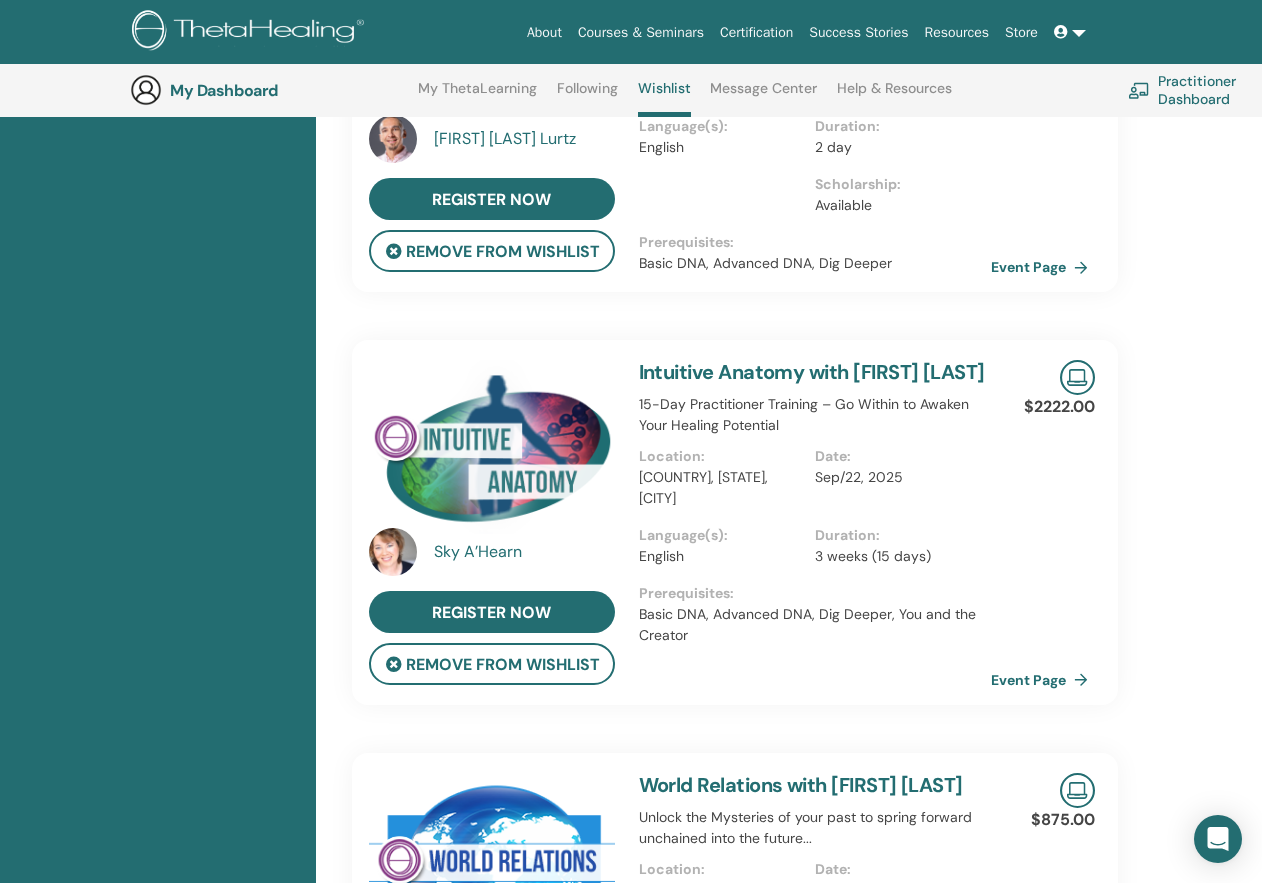scroll, scrollTop: 1630, scrollLeft: 0, axis: vertical 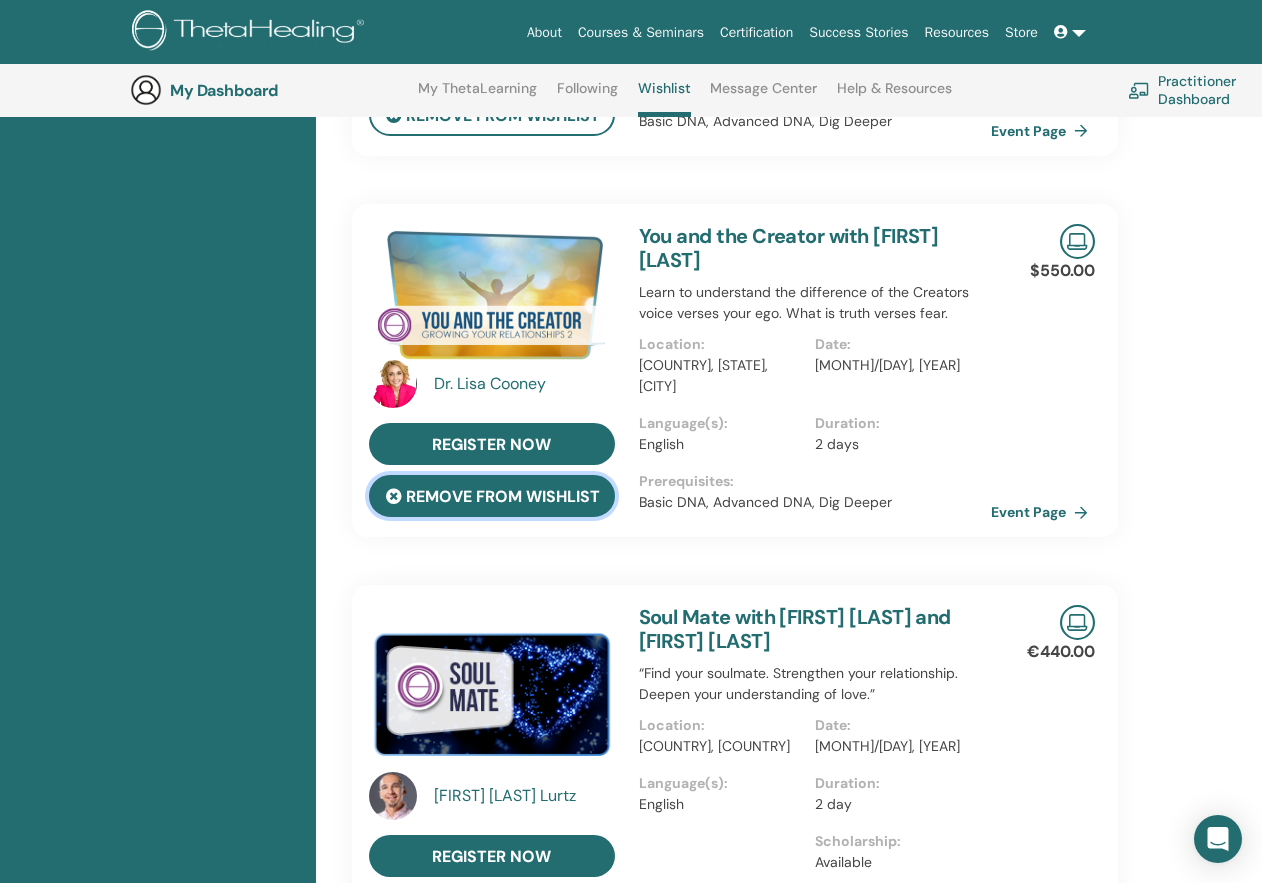 click on "remove from wishlist" at bounding box center (492, 496) 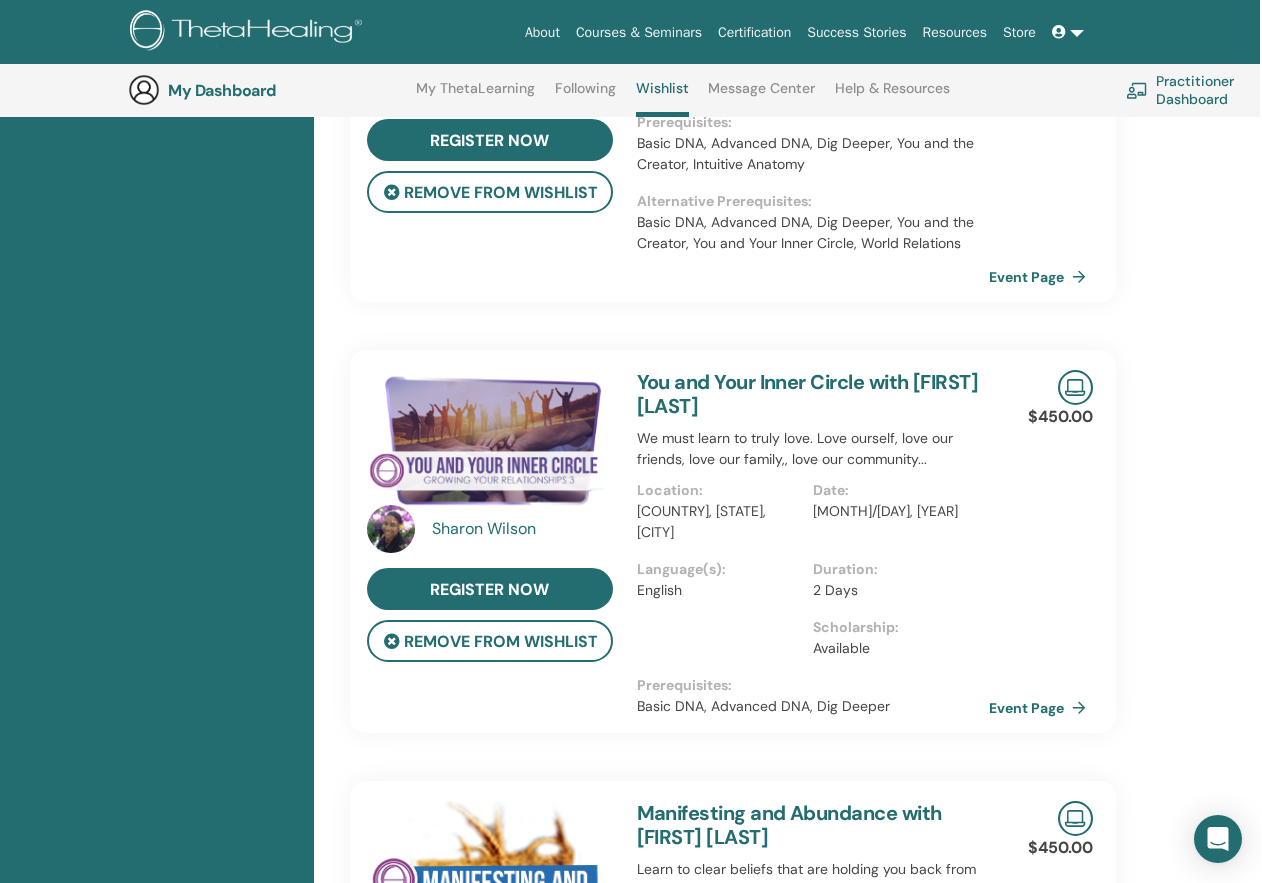 scroll, scrollTop: 2565, scrollLeft: 2, axis: both 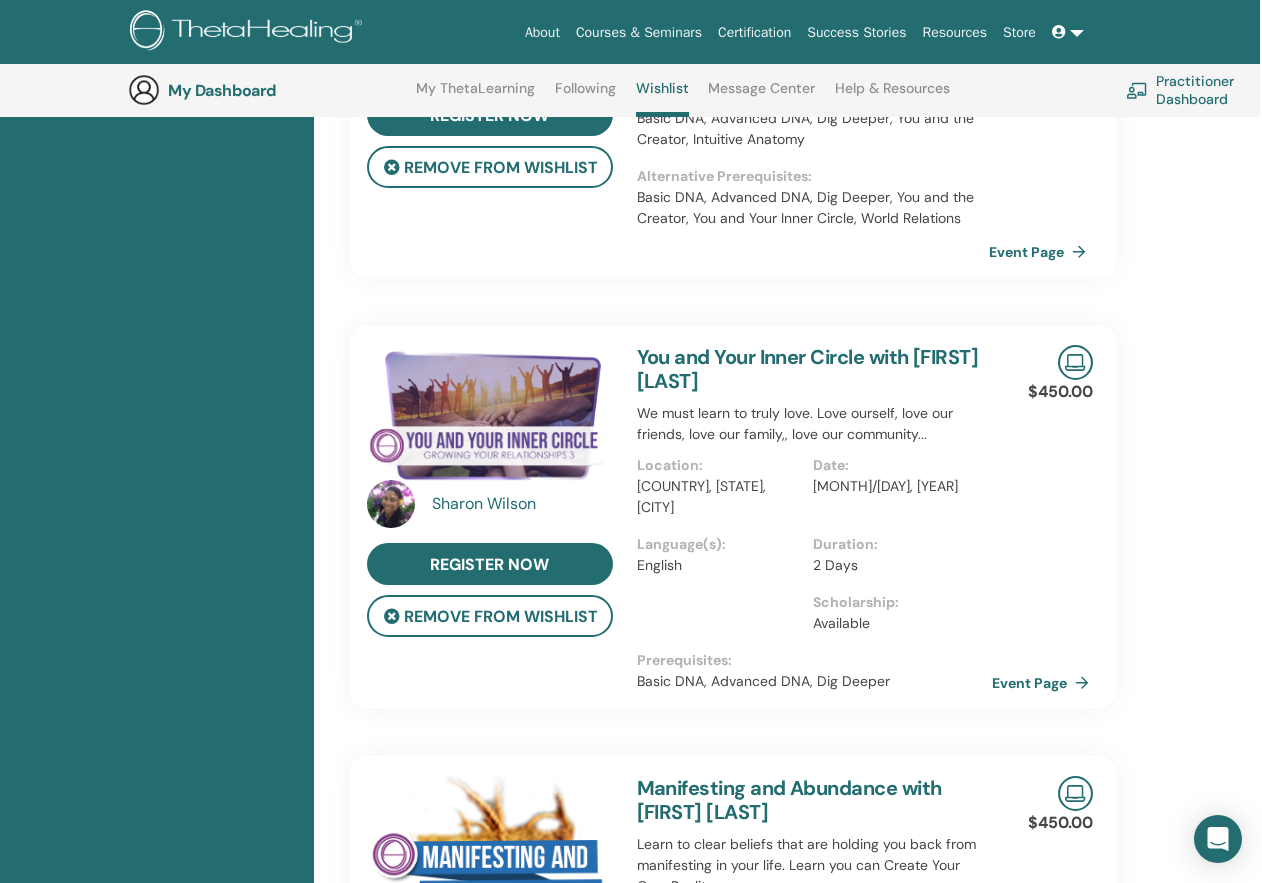 click on "Event Page" at bounding box center [1044, 683] 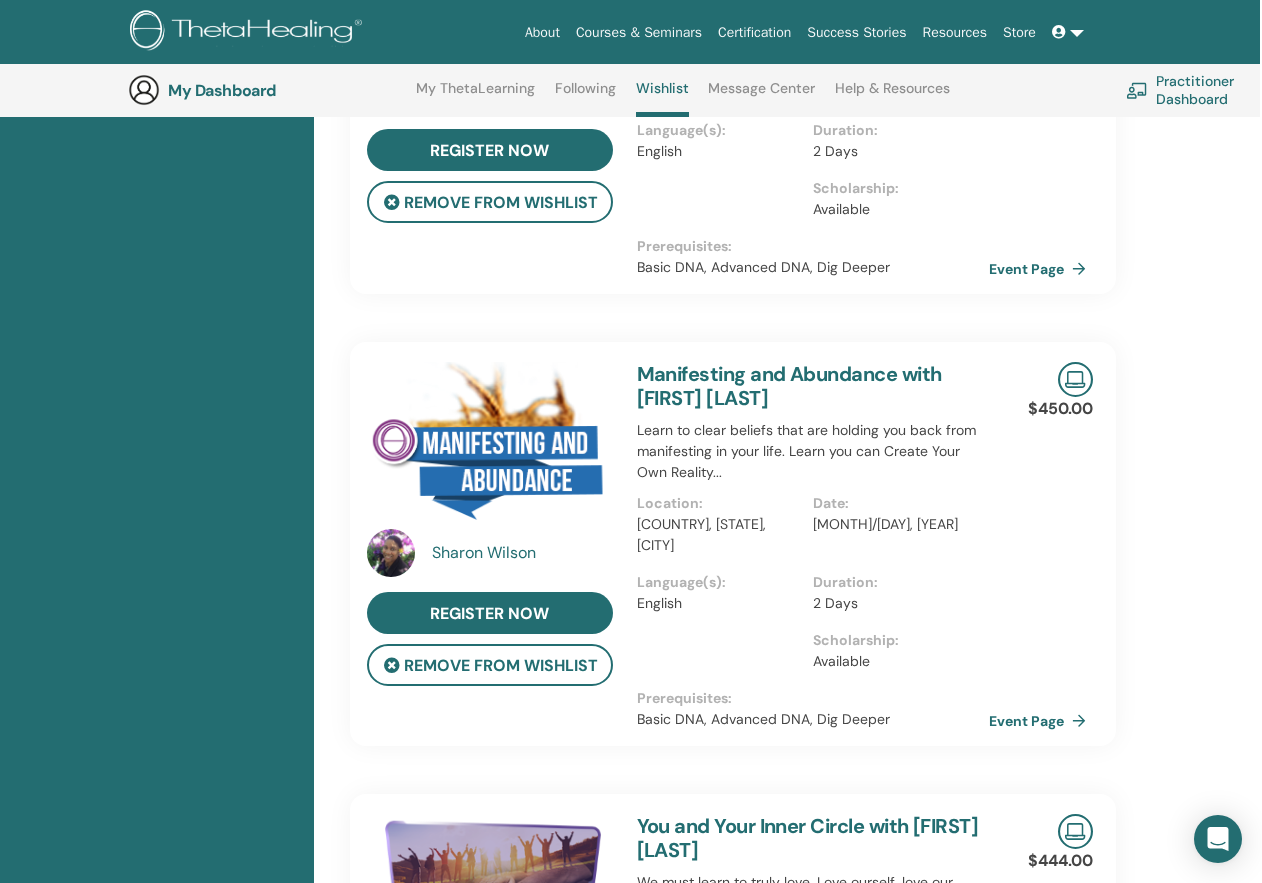 scroll, scrollTop: 3017, scrollLeft: 2, axis: both 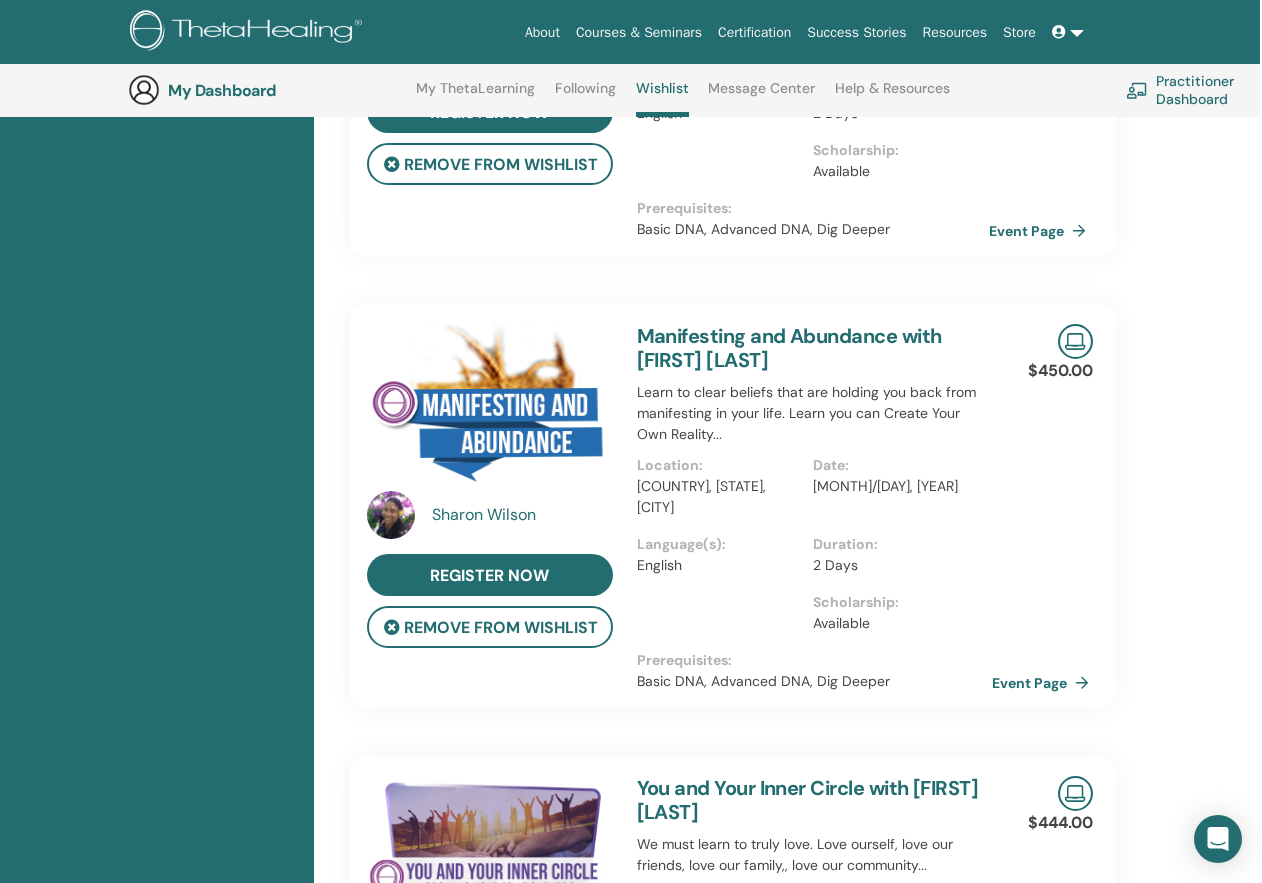 click on "Event Page" at bounding box center [1044, 683] 